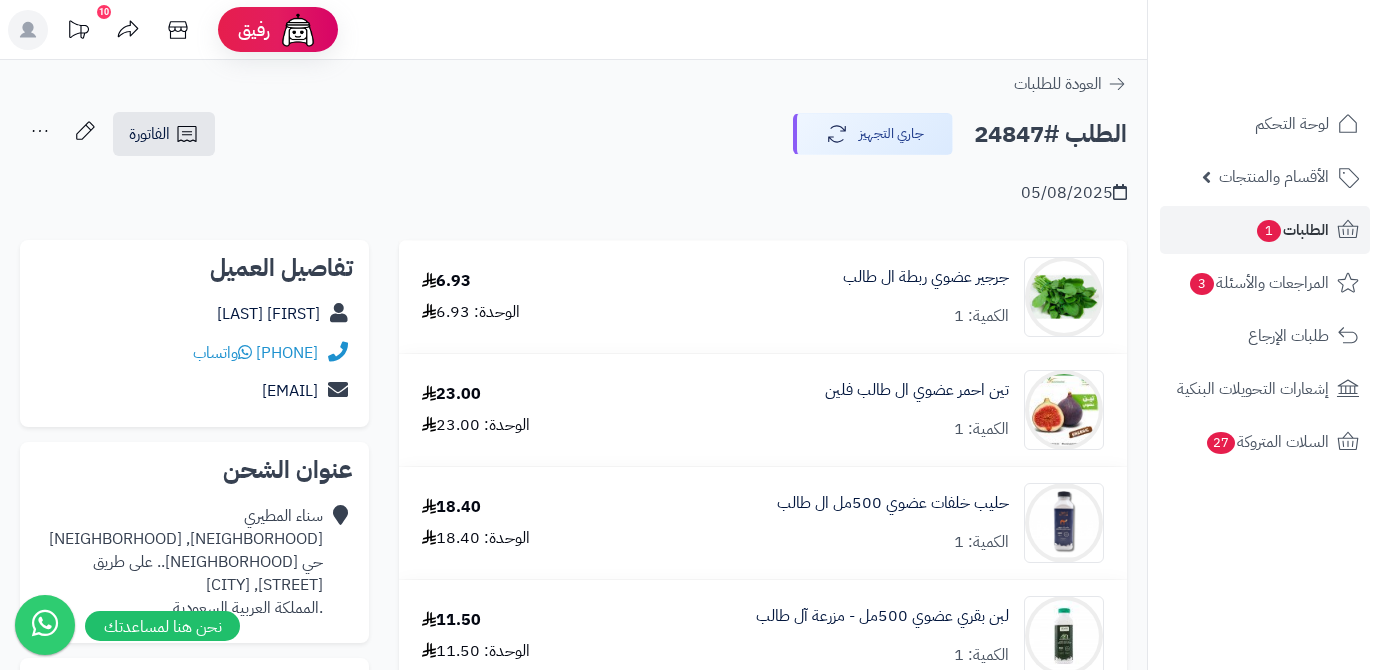 scroll, scrollTop: 545, scrollLeft: 0, axis: vertical 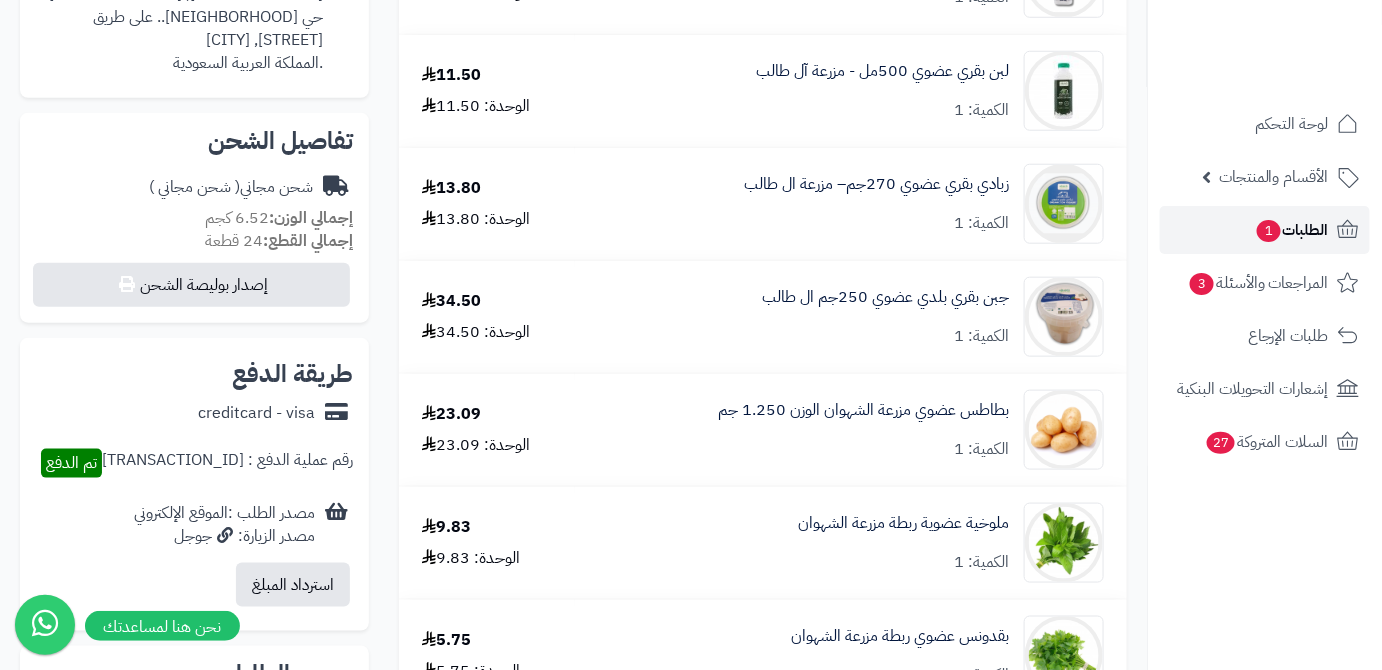 click on "الطلبات  1" at bounding box center [1265, 230] 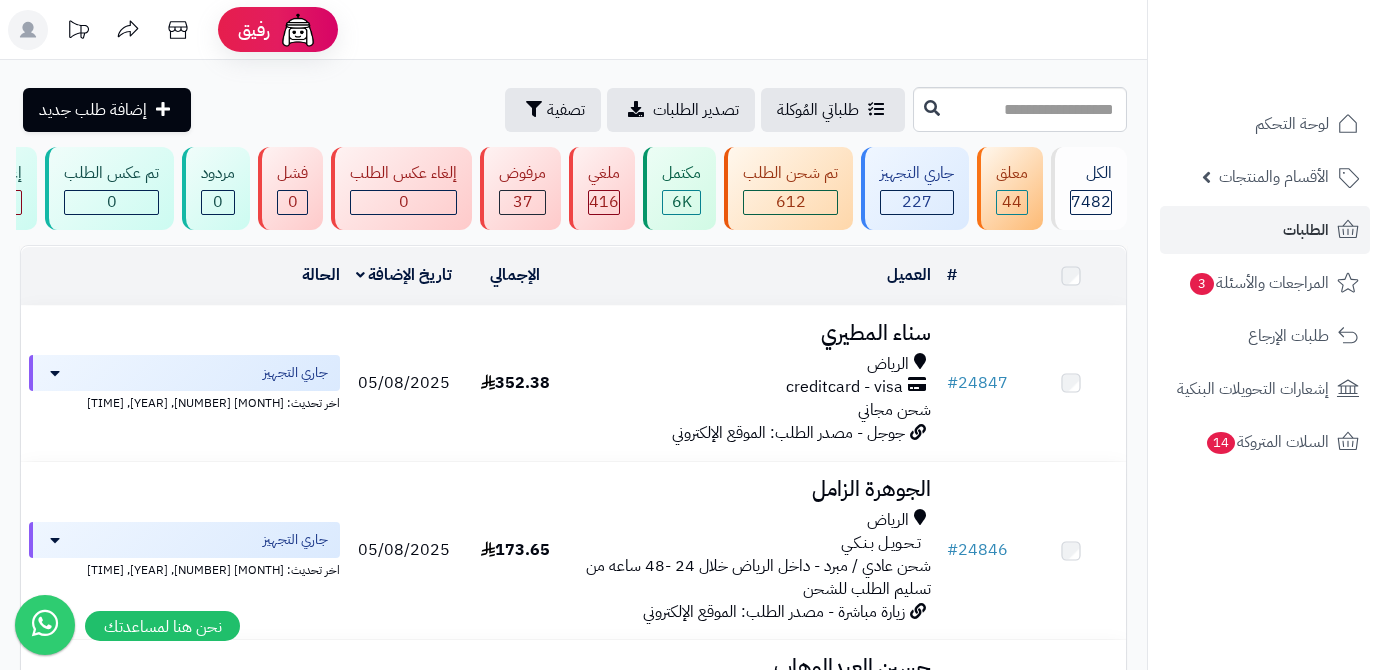 scroll, scrollTop: 0, scrollLeft: 0, axis: both 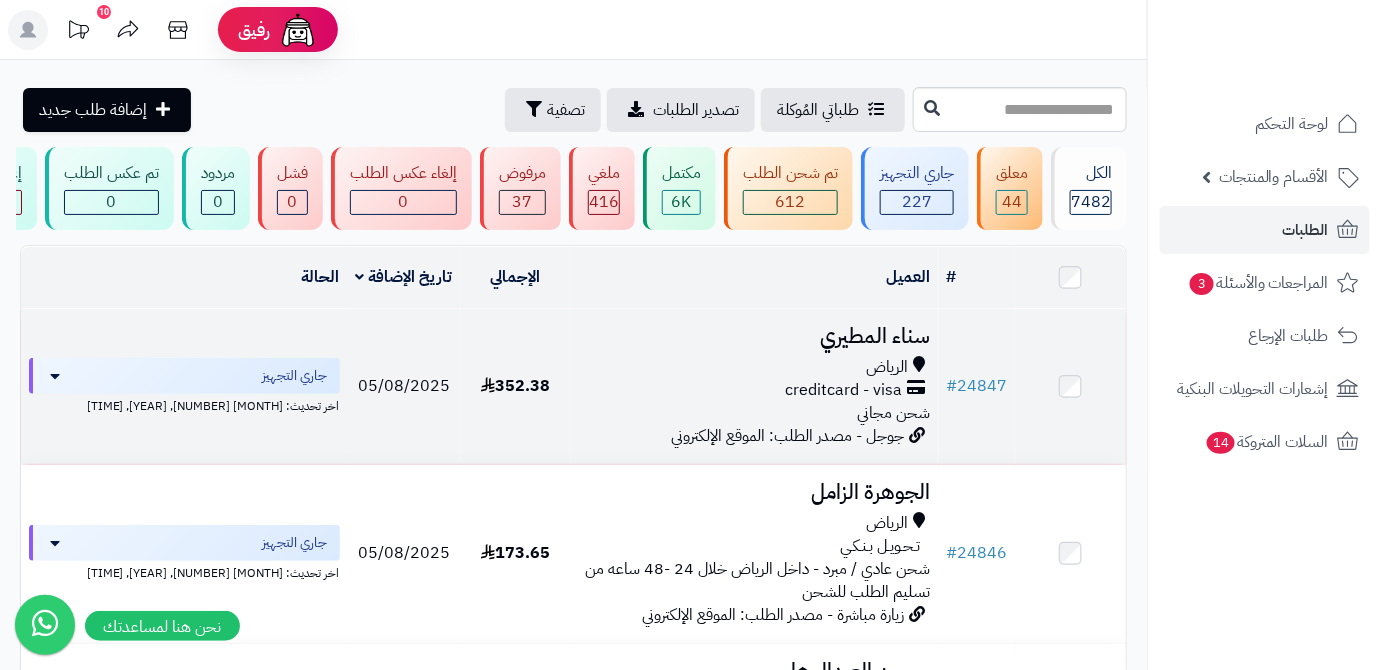 click on "سناء المطيري" at bounding box center [755, 336] 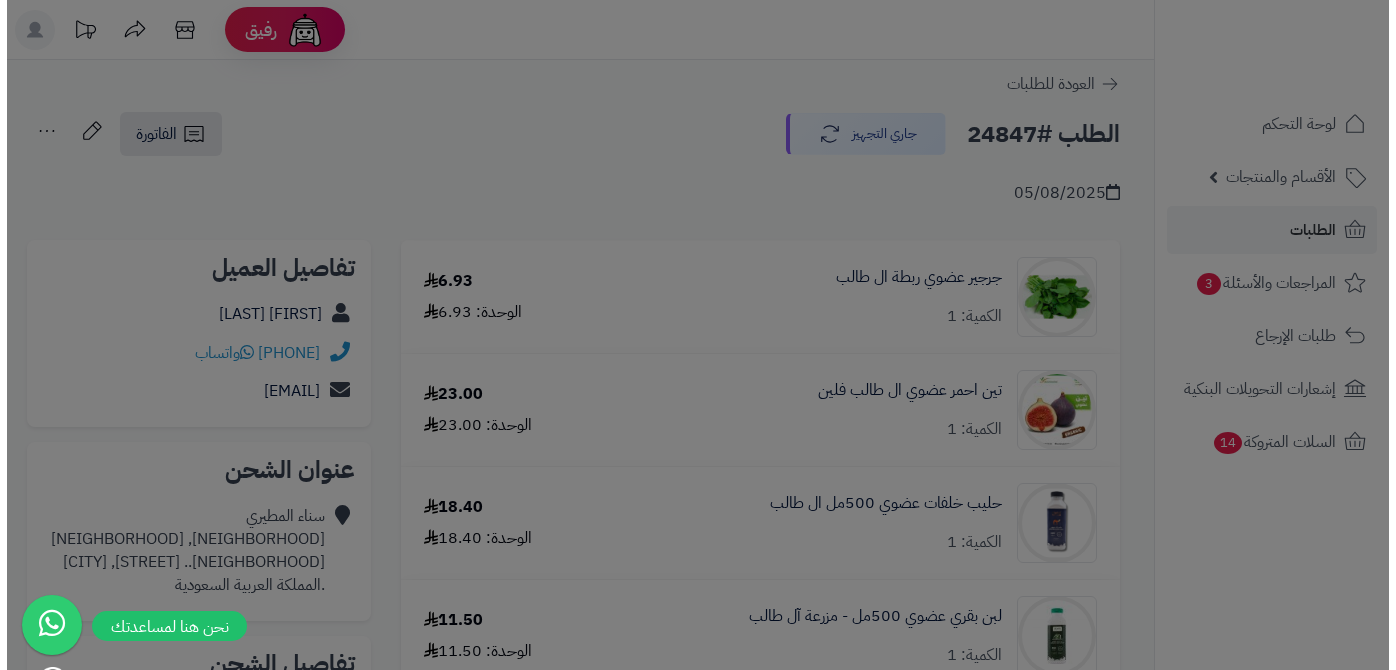 scroll, scrollTop: 0, scrollLeft: 0, axis: both 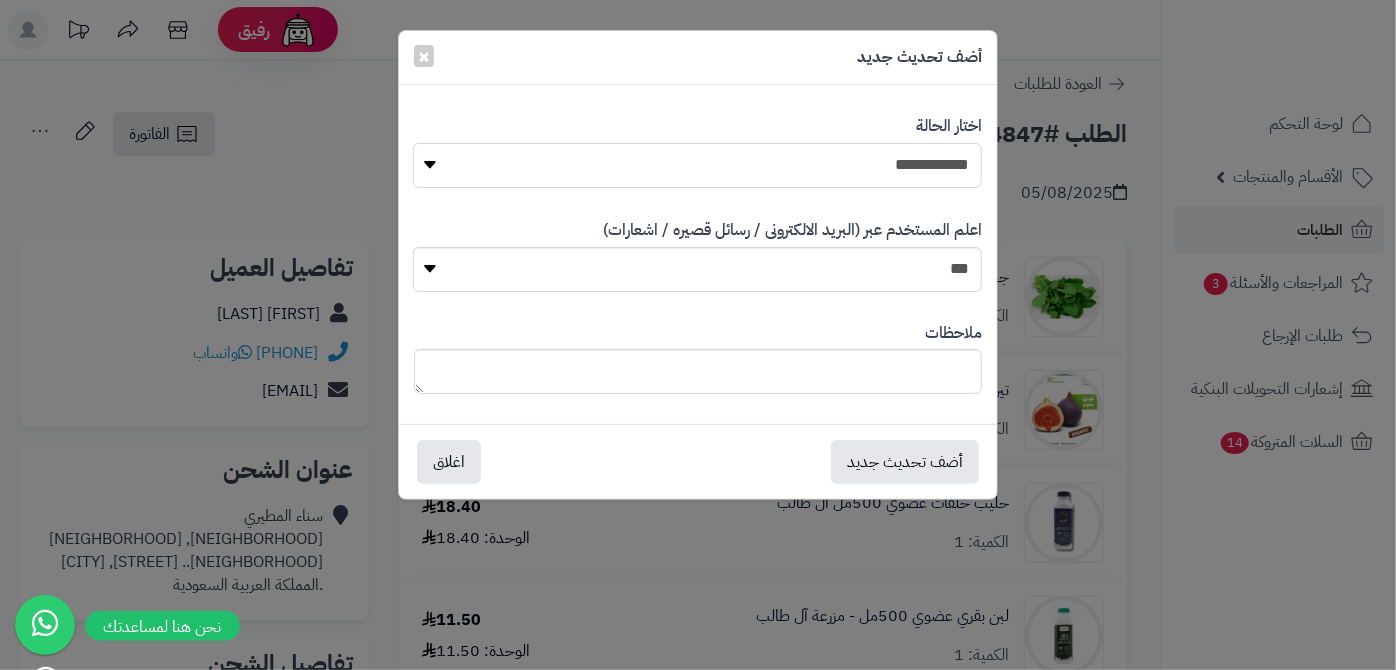 click on "**********" at bounding box center (697, 165) 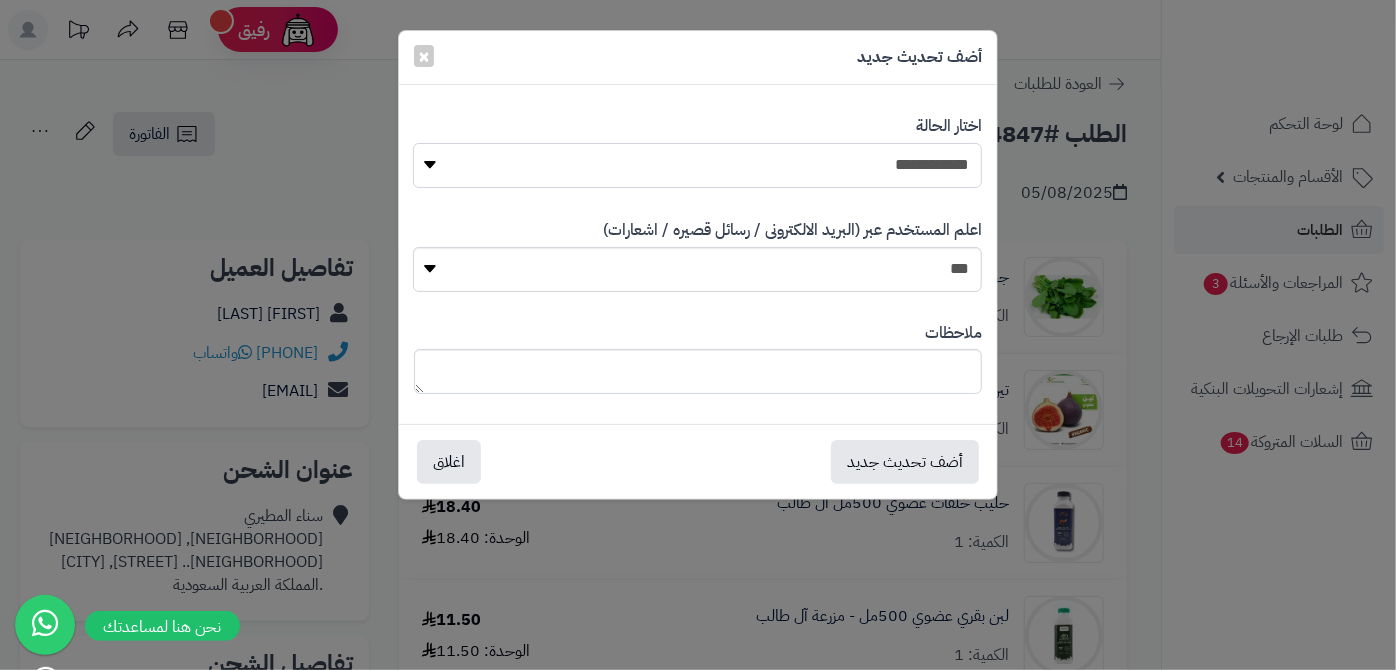 select on "*" 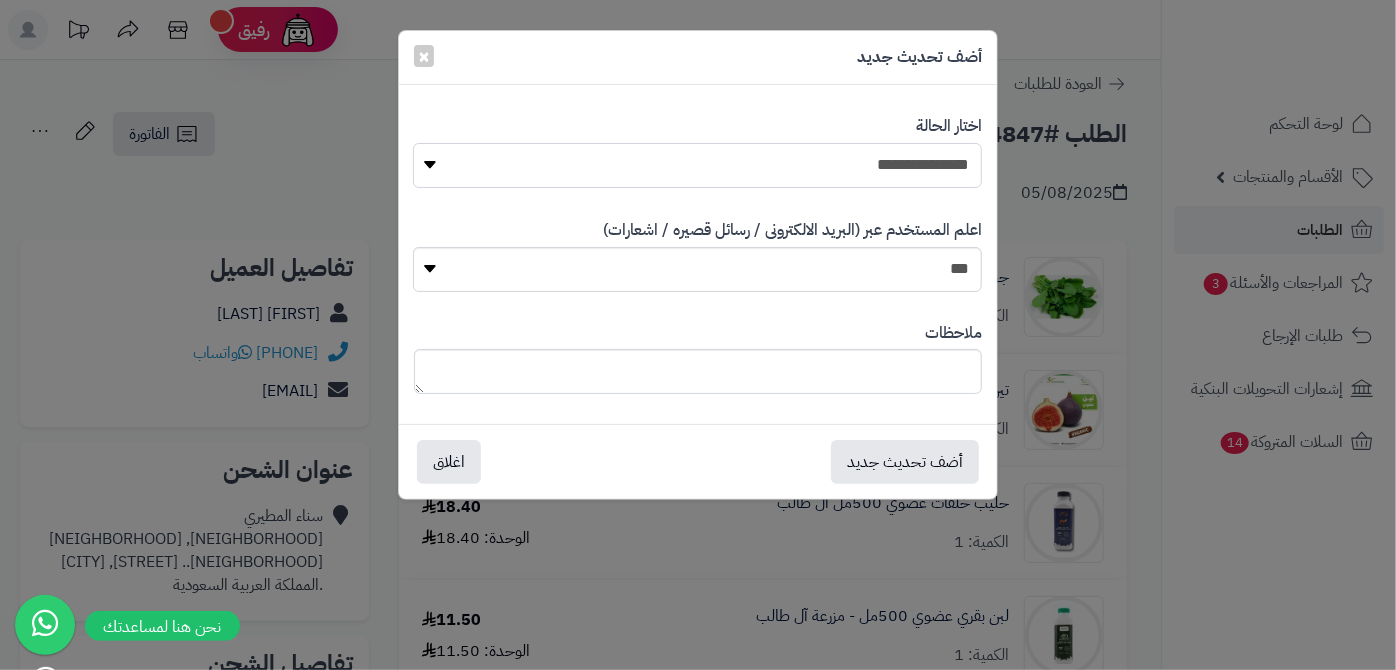 click on "**********" at bounding box center [697, 165] 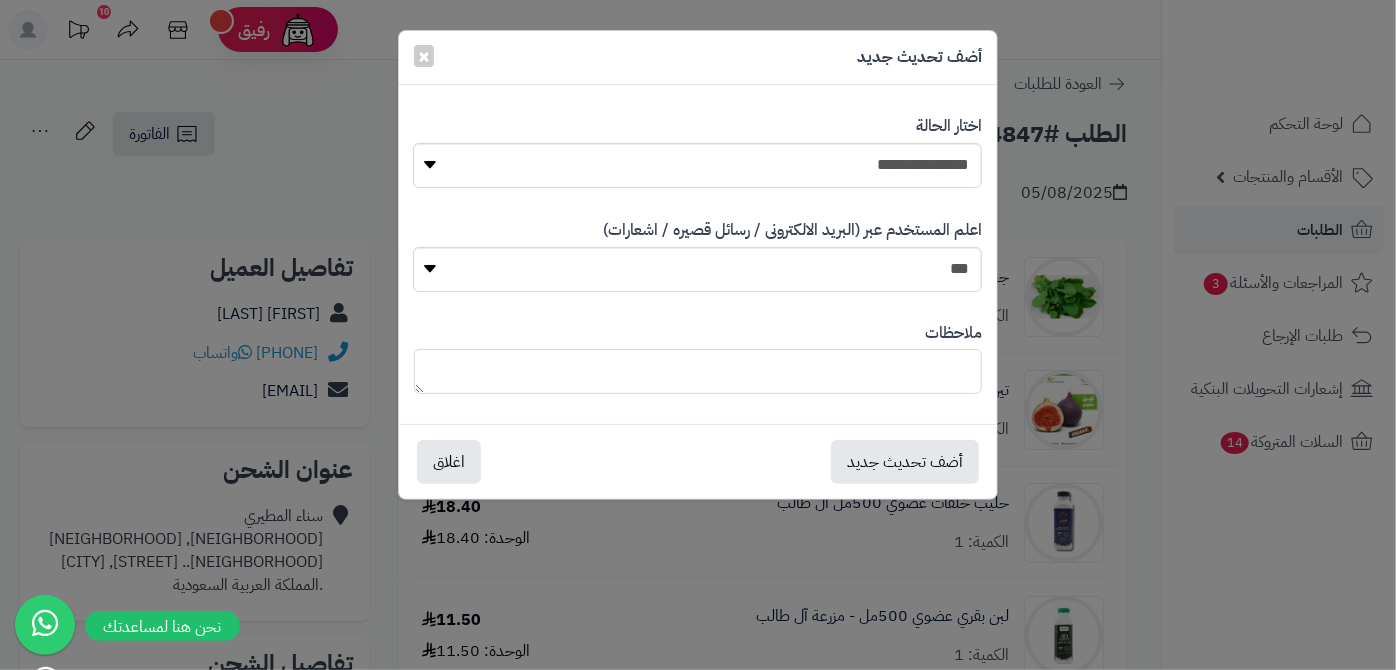 paste on "**********" 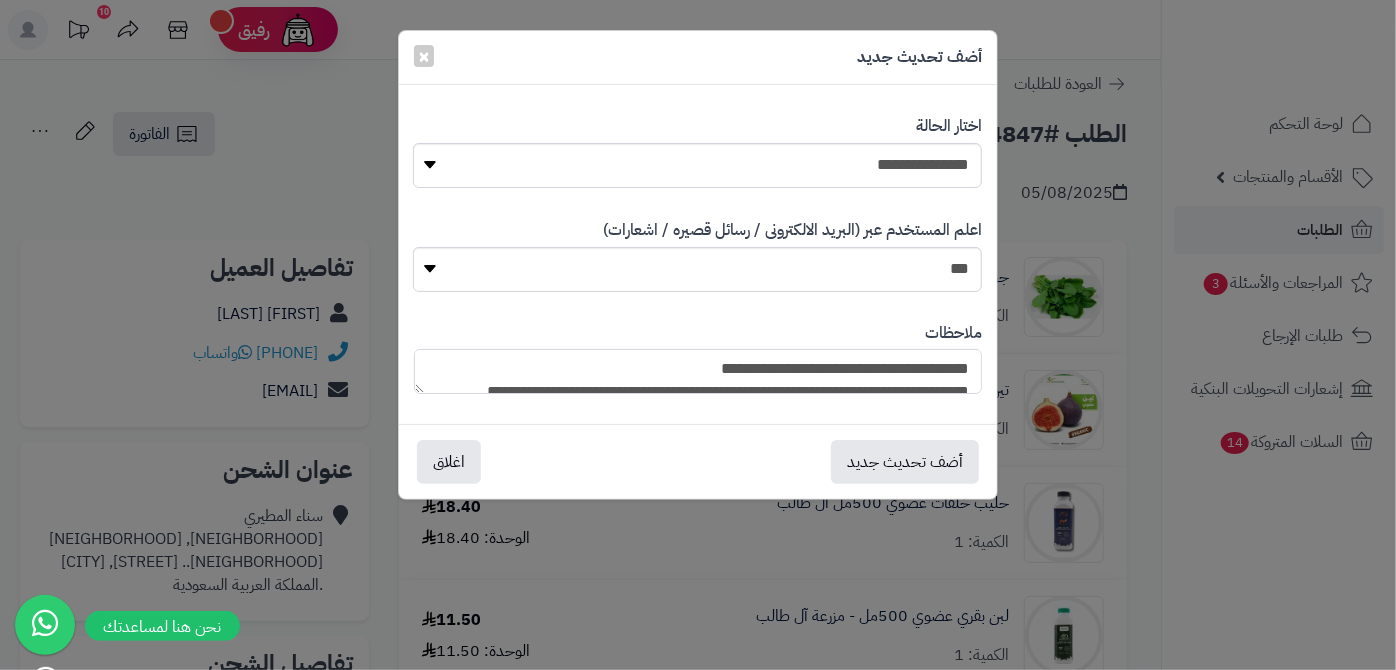 scroll, scrollTop: 193, scrollLeft: 0, axis: vertical 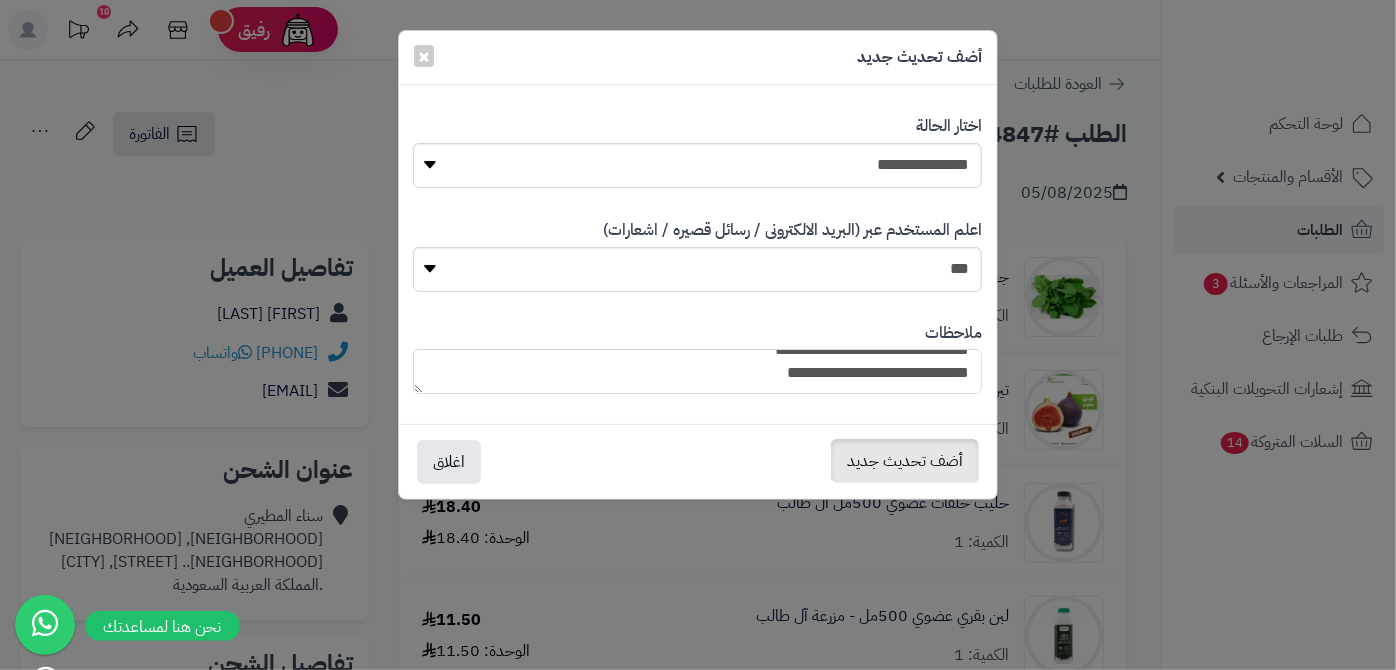 type on "**********" 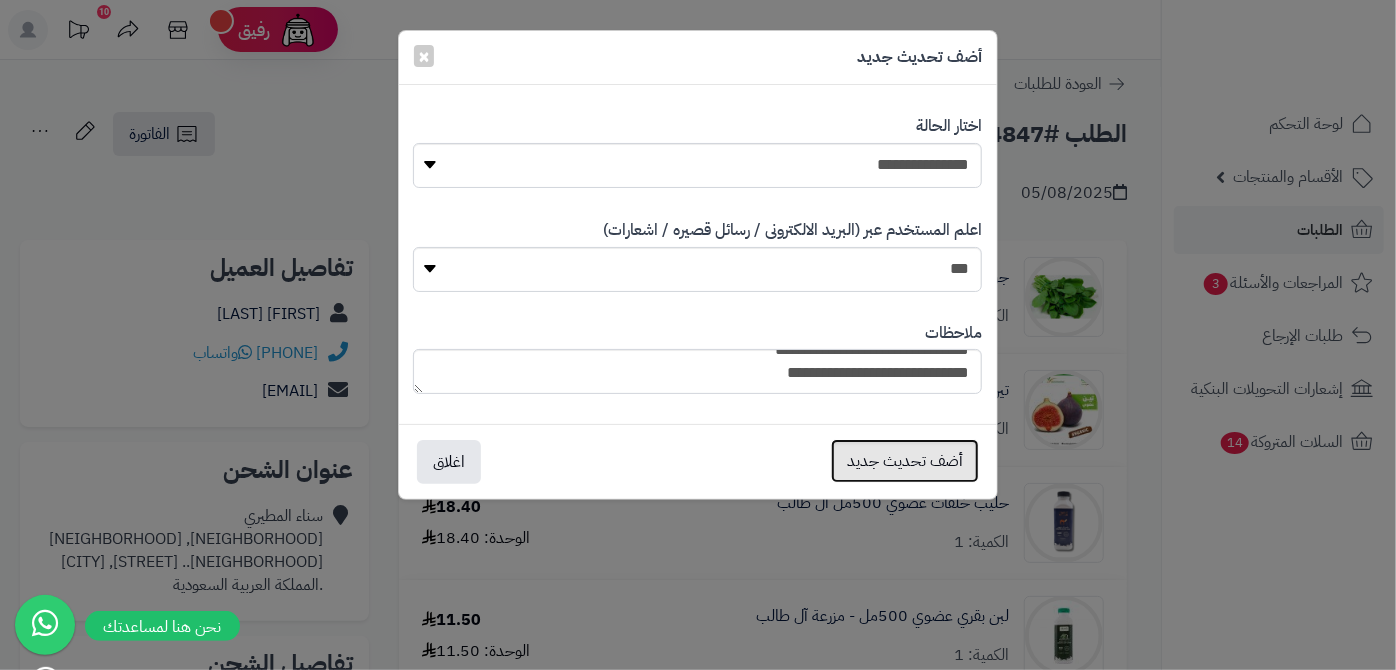click on "أضف تحديث جديد" at bounding box center (905, 461) 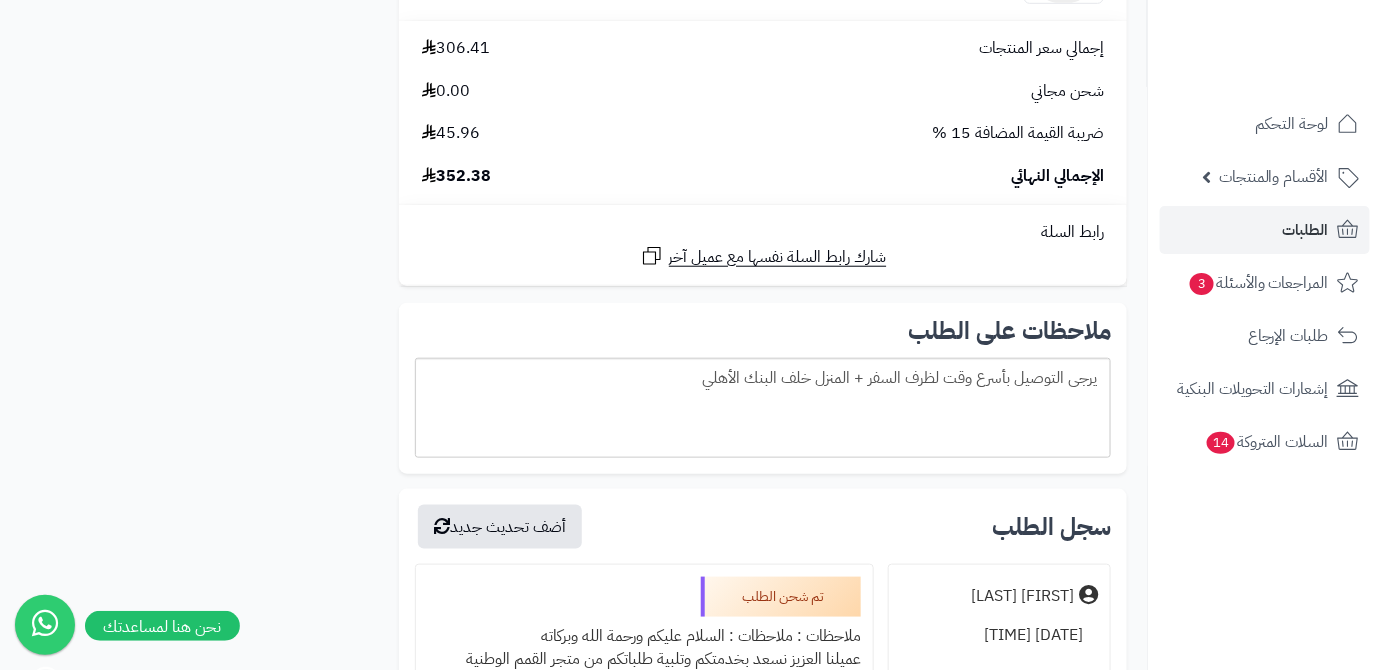 scroll, scrollTop: 3363, scrollLeft: 0, axis: vertical 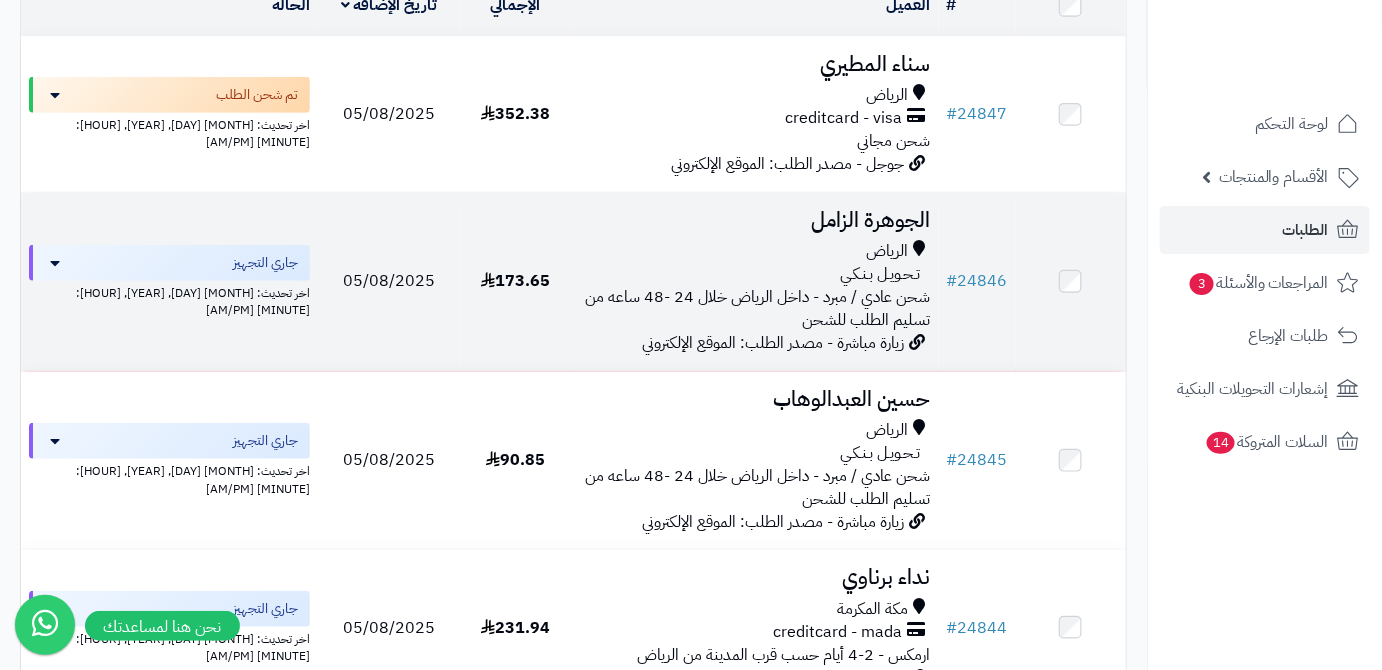 click on "الجوهرة  الزامل" at bounding box center (755, 220) 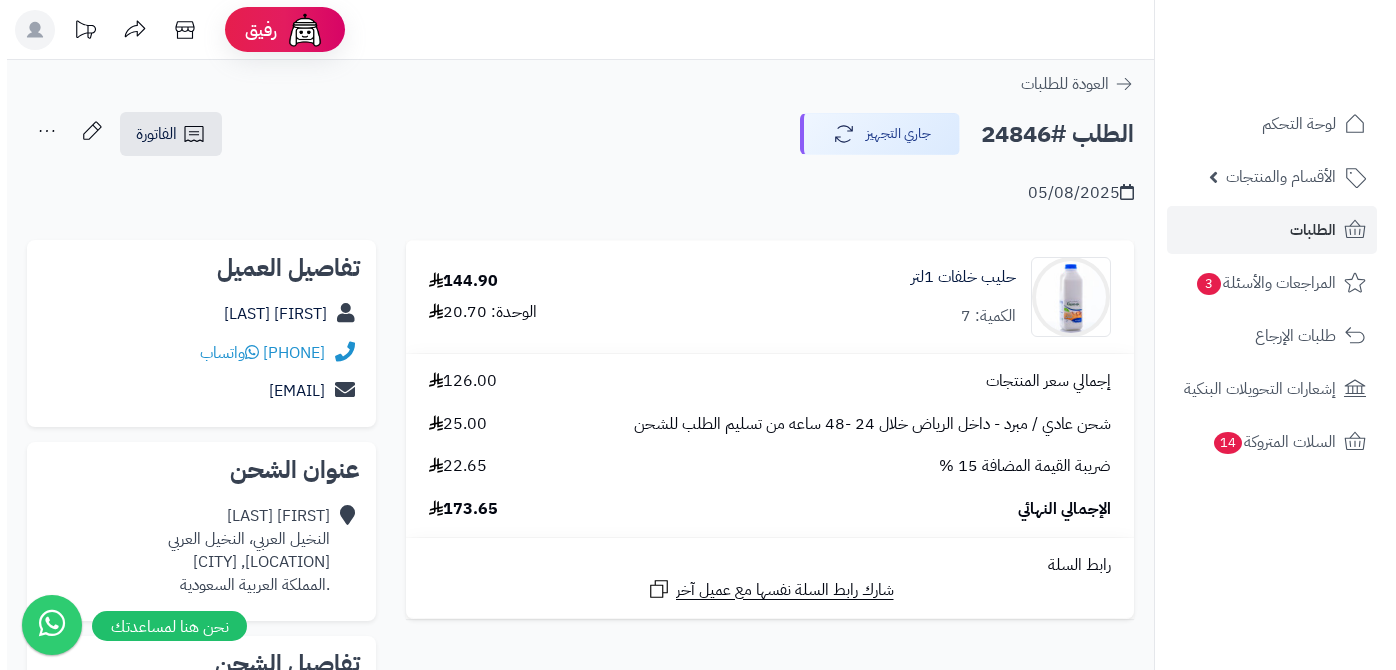 scroll, scrollTop: 0, scrollLeft: 0, axis: both 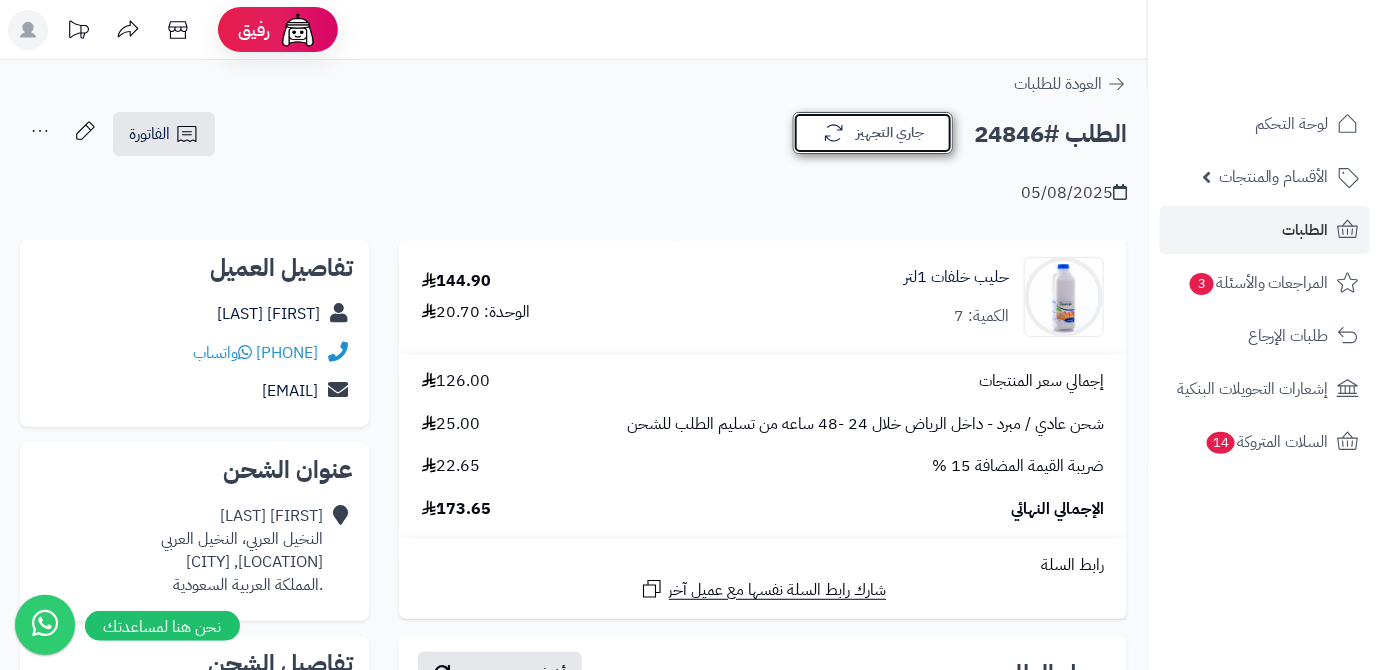 click on "جاري التجهيز" at bounding box center (873, 133) 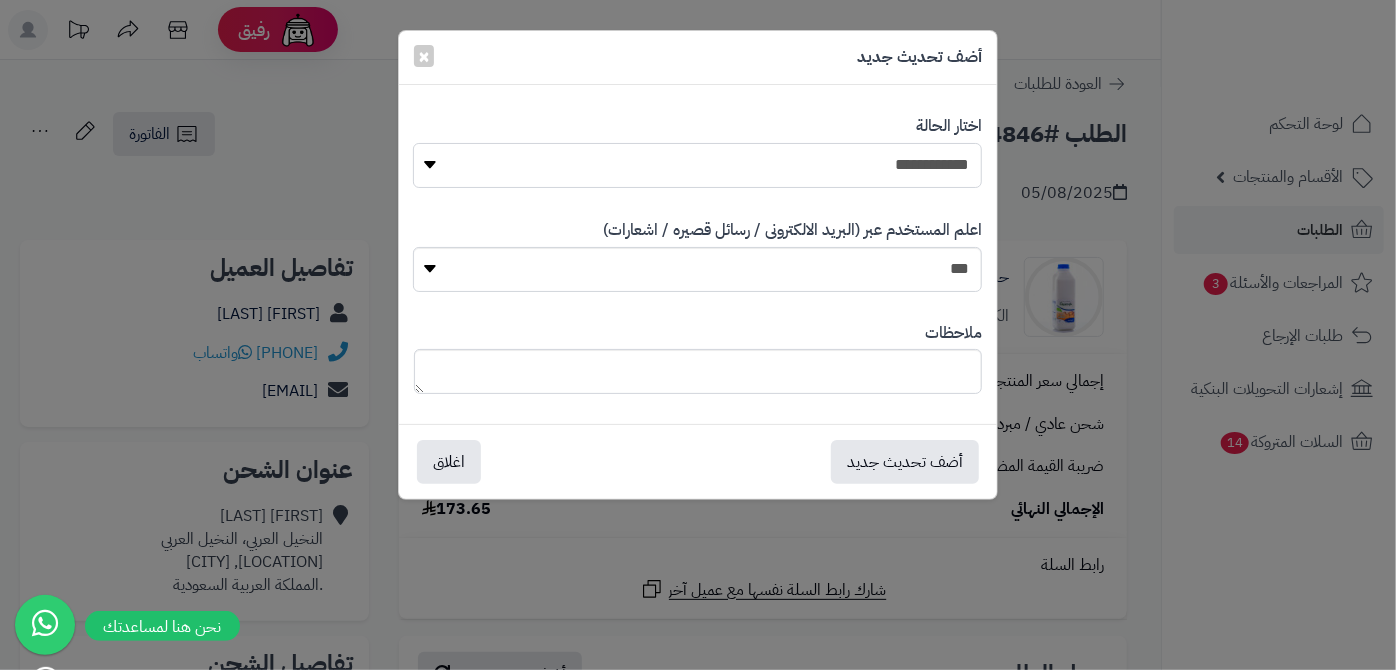 click on "**********" at bounding box center (697, 165) 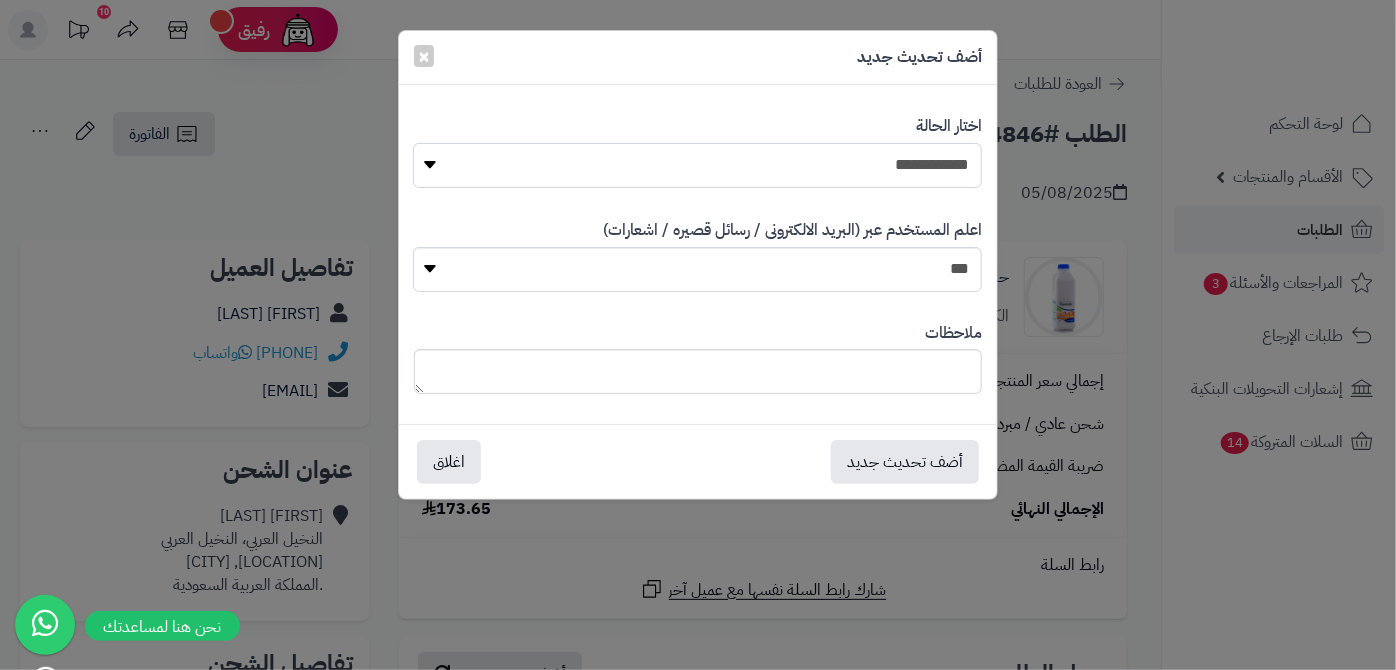 select on "*" 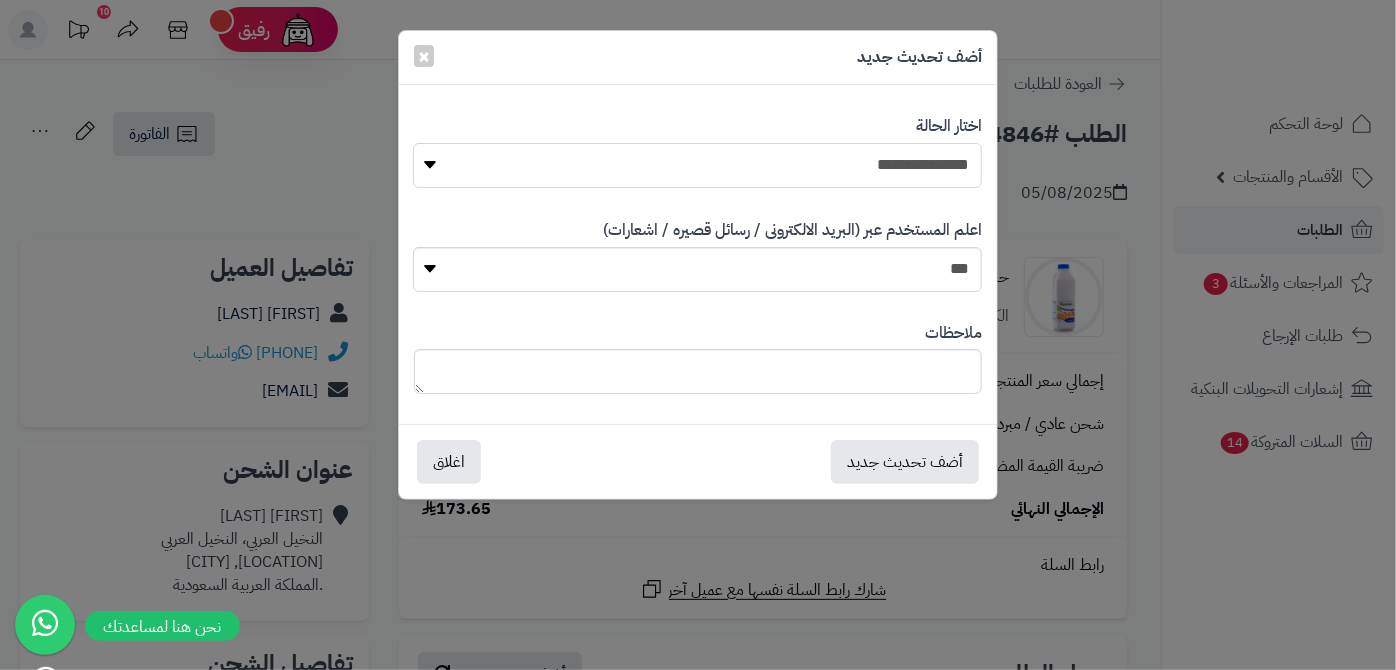 click on "**********" at bounding box center [697, 165] 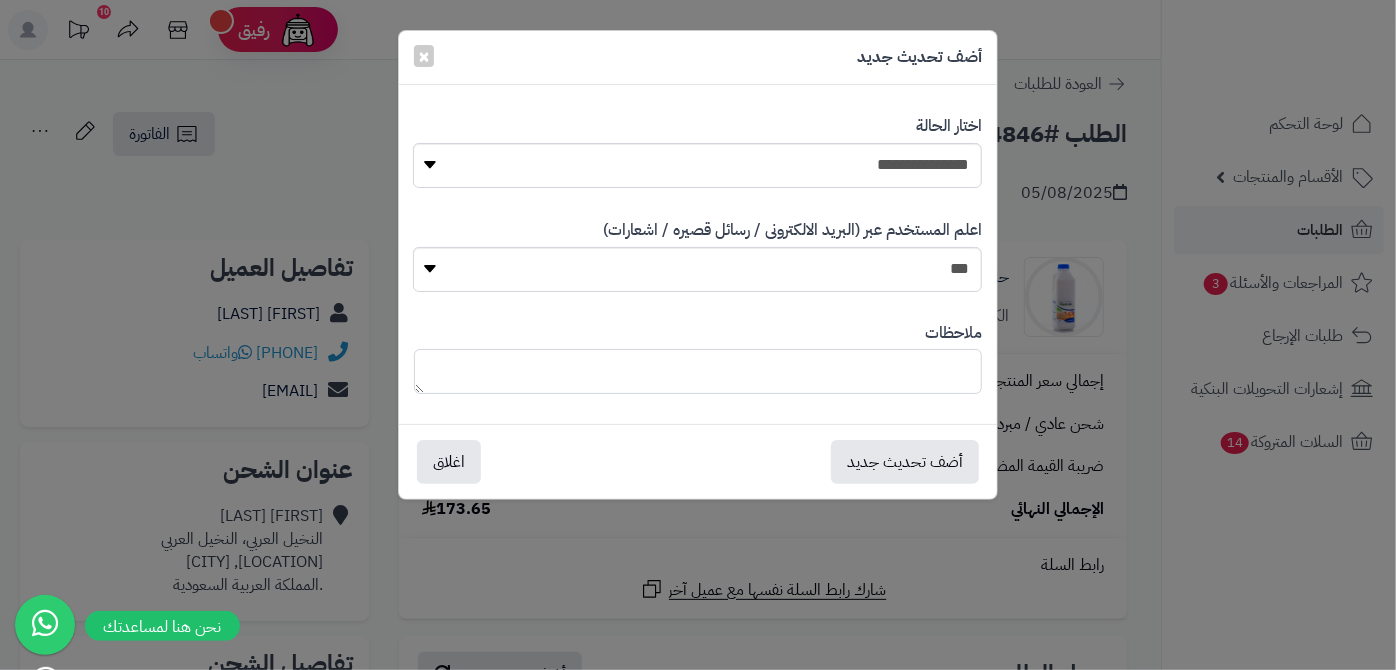 paste on "**********" 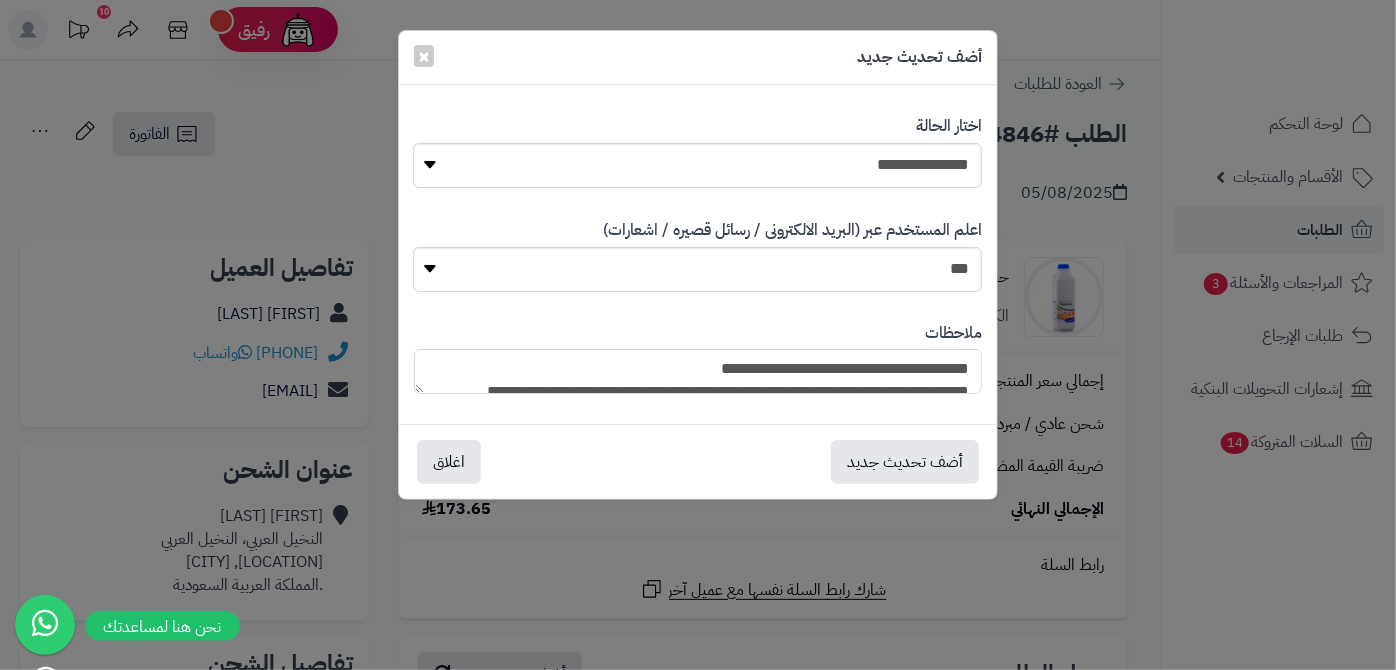 scroll, scrollTop: 193, scrollLeft: 0, axis: vertical 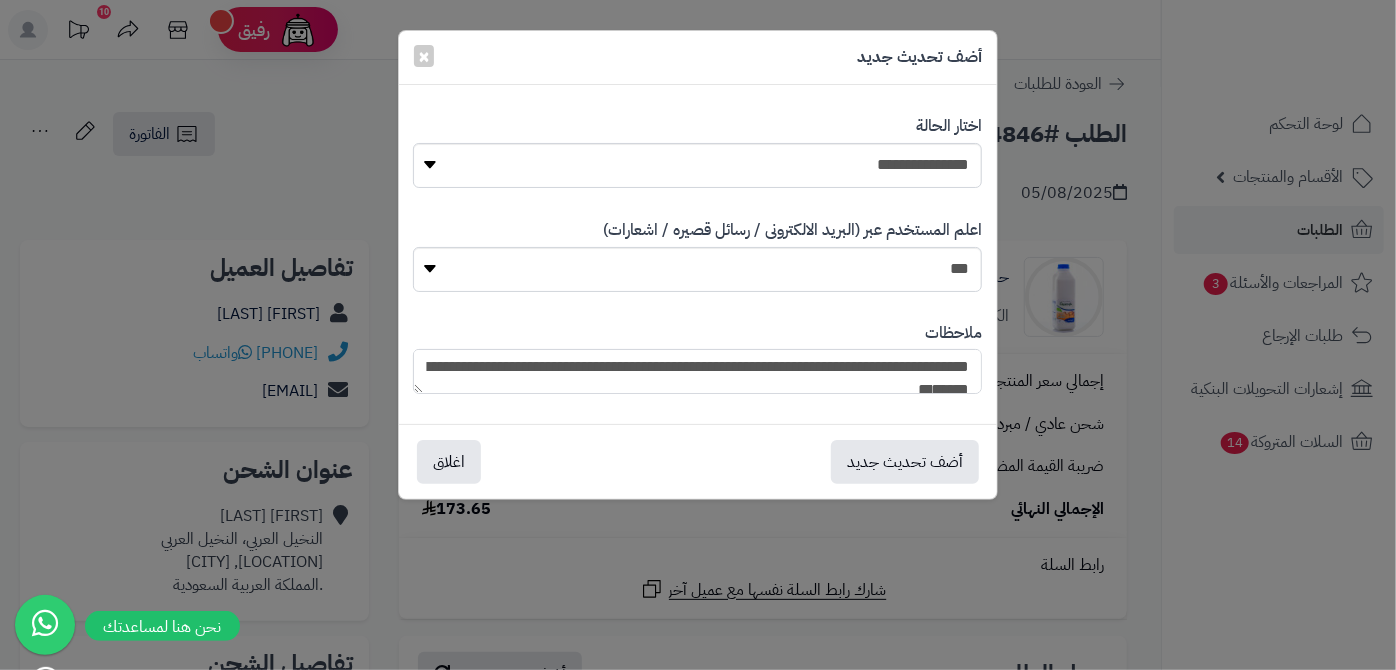 click on "**********" at bounding box center (697, 371) 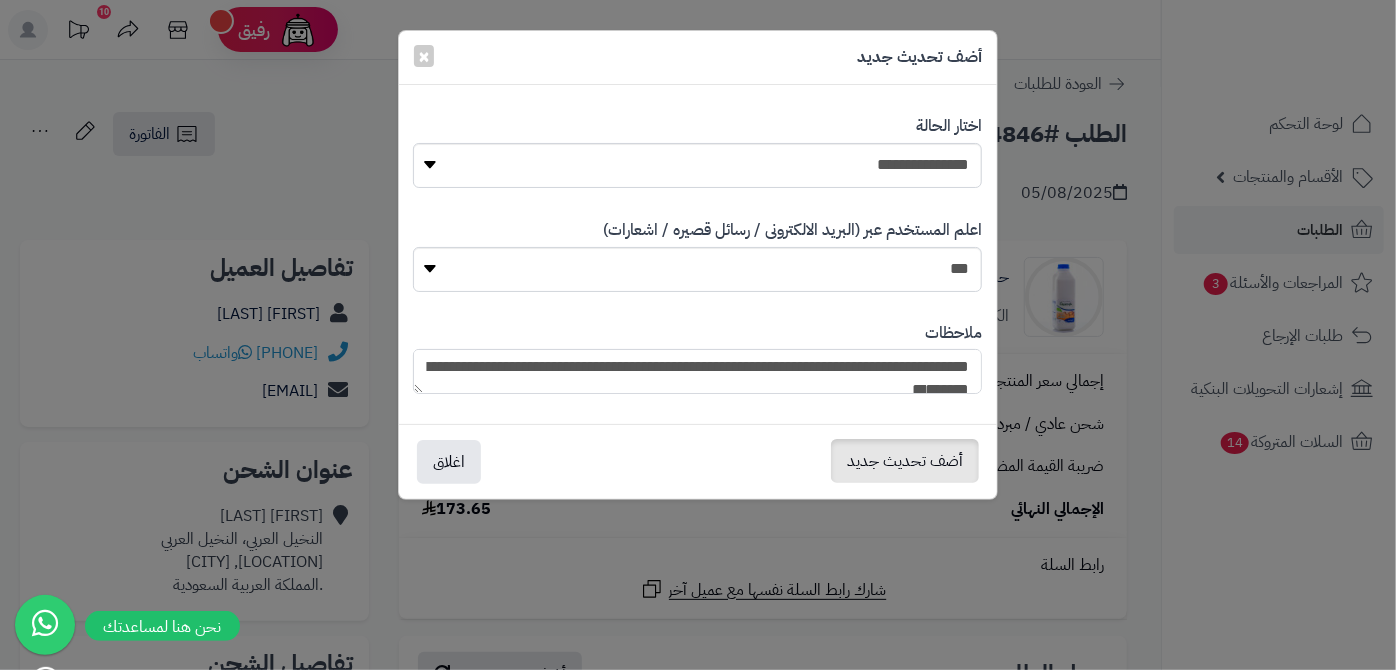 type on "**********" 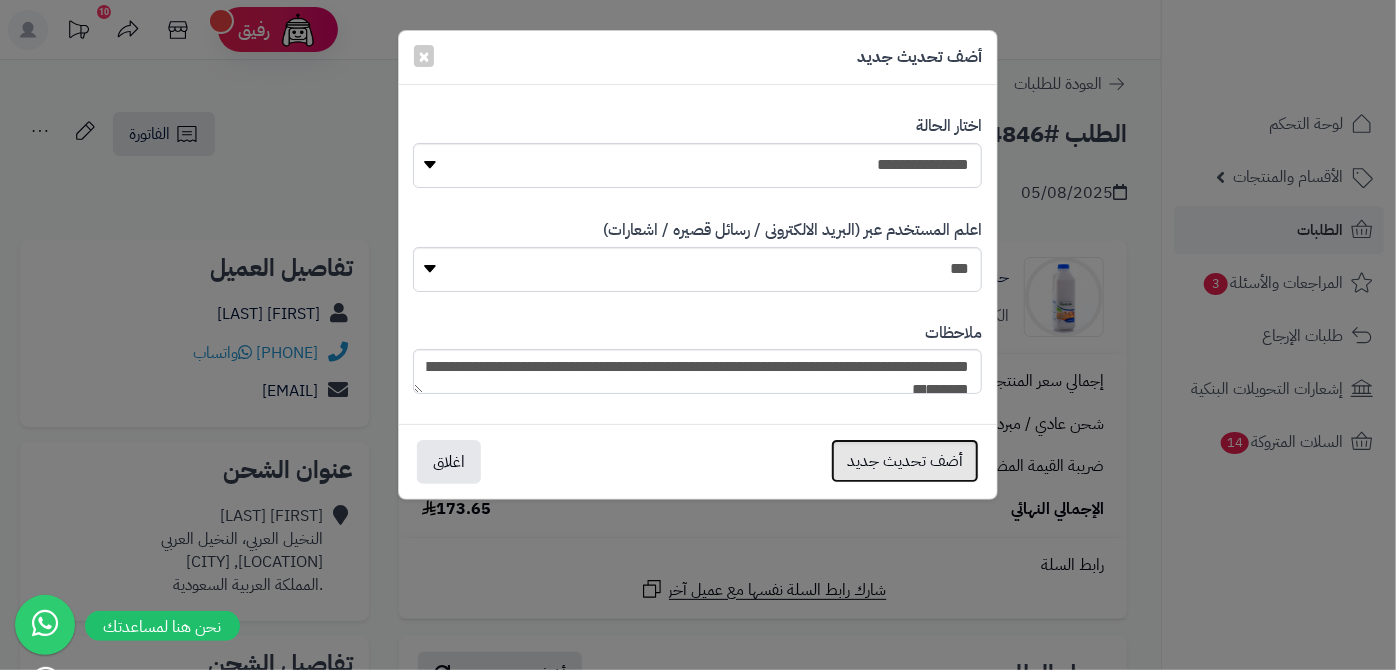 click on "أضف تحديث جديد" at bounding box center [905, 461] 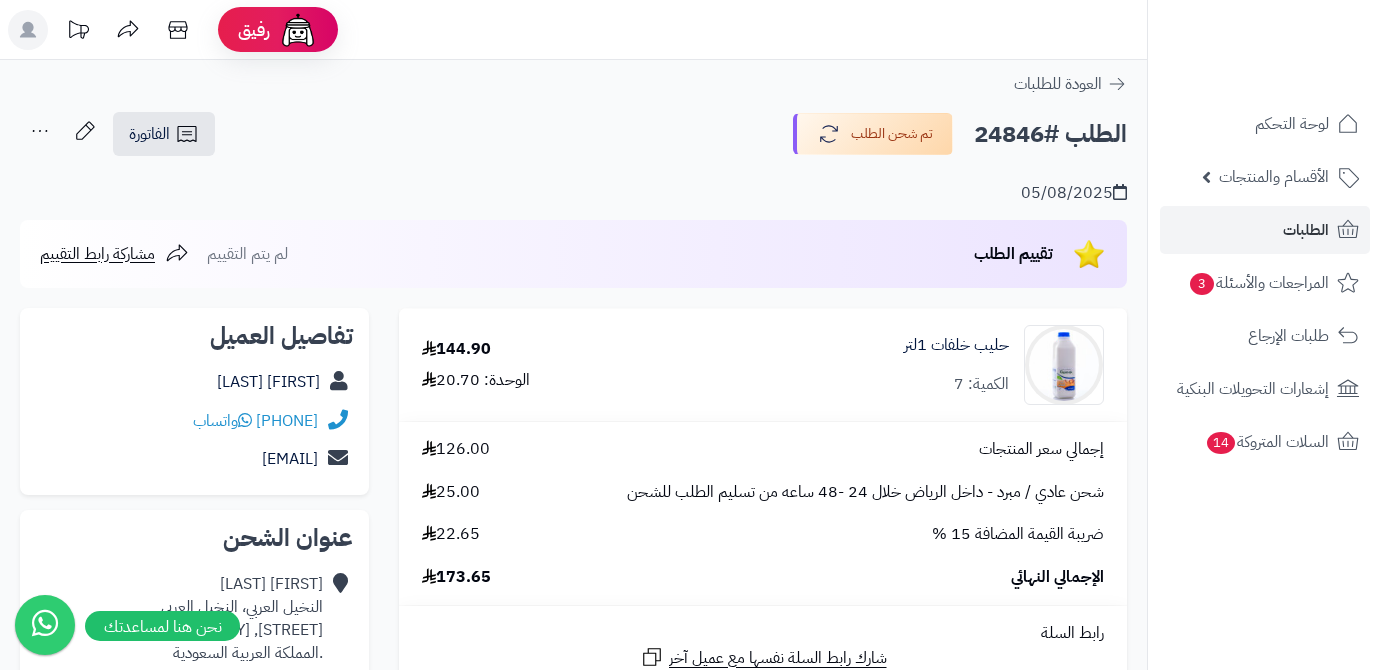 scroll, scrollTop: 0, scrollLeft: 0, axis: both 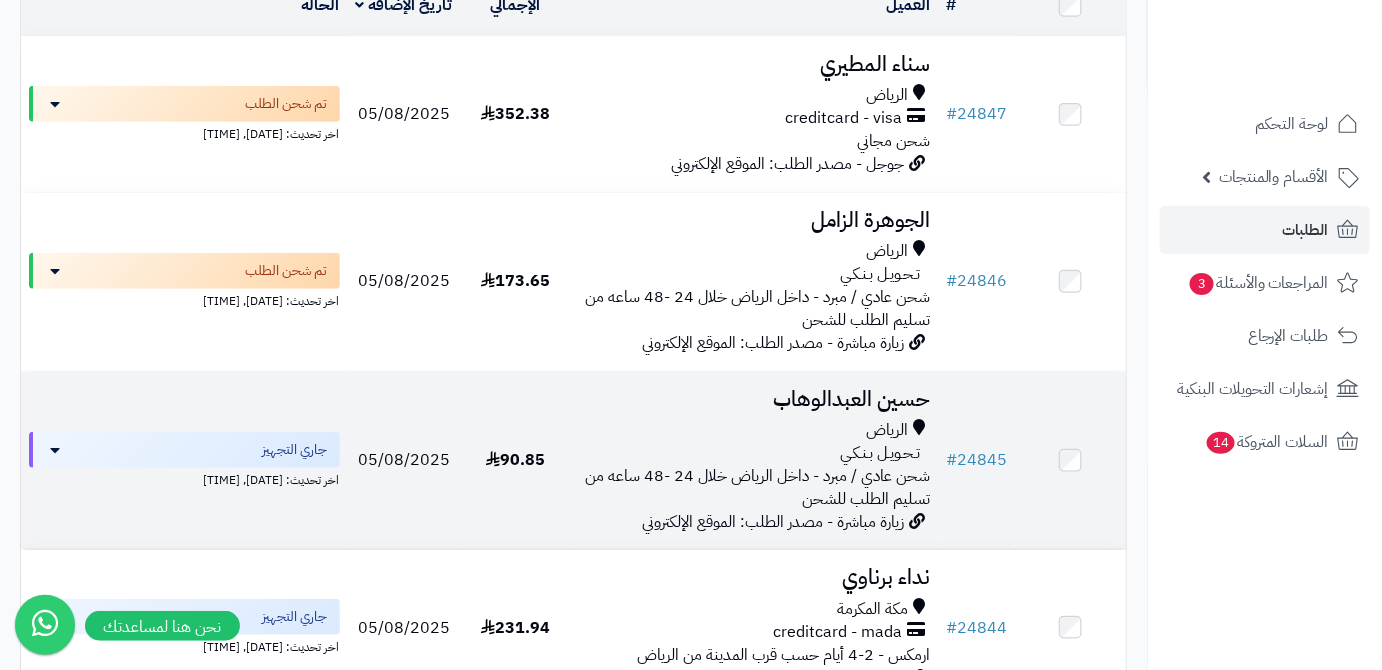 click on "حسين العبدالوهاب" at bounding box center [755, 399] 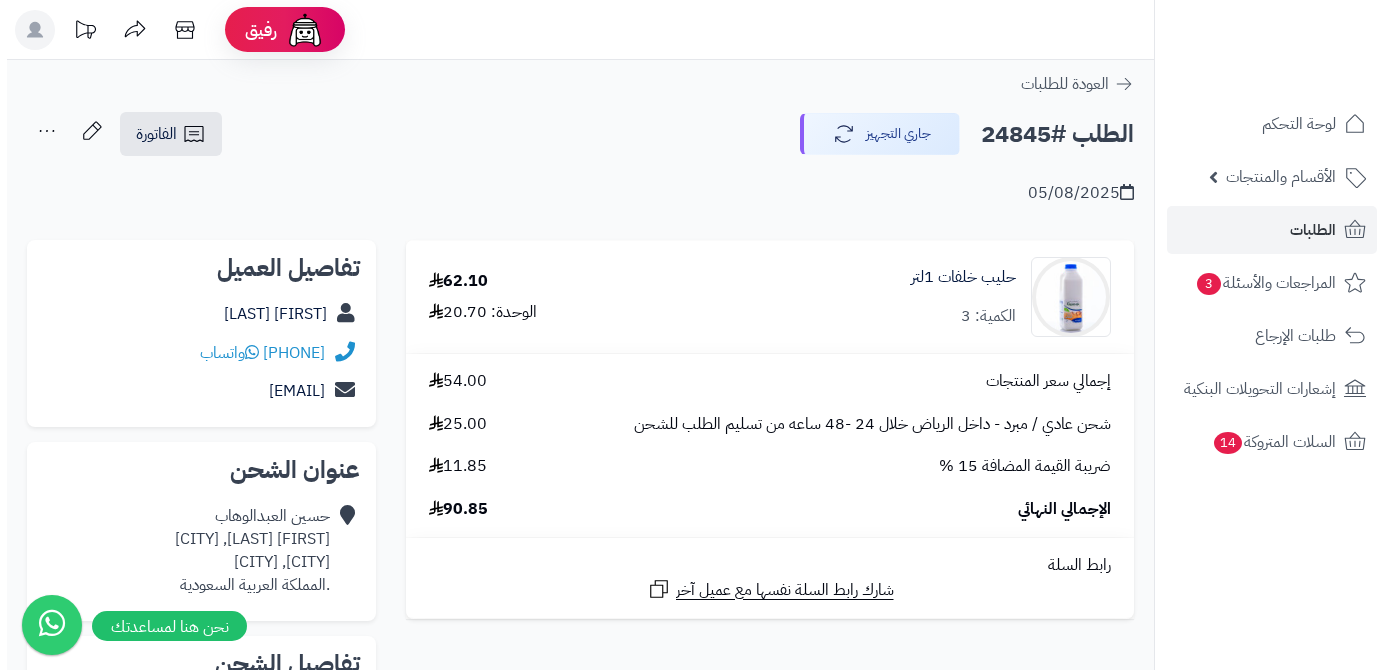 scroll, scrollTop: 0, scrollLeft: 0, axis: both 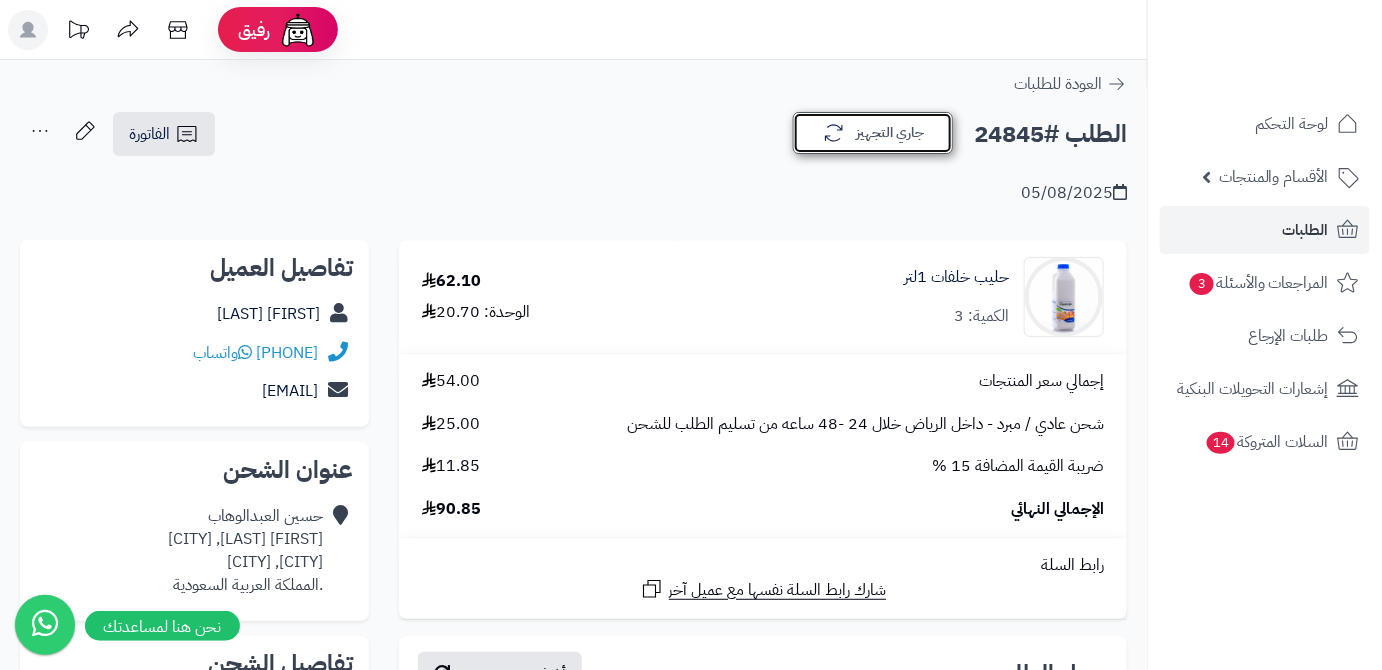 click on "جاري التجهيز" at bounding box center (873, 133) 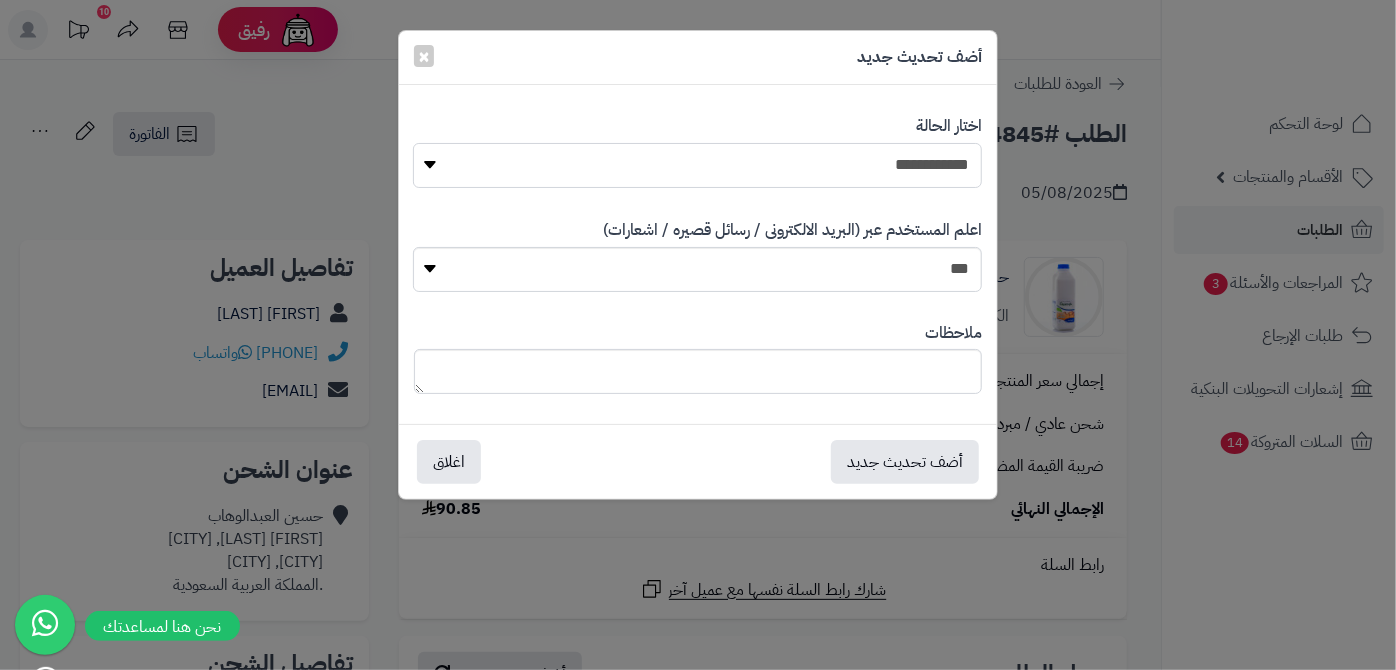 click on "**********" at bounding box center (697, 165) 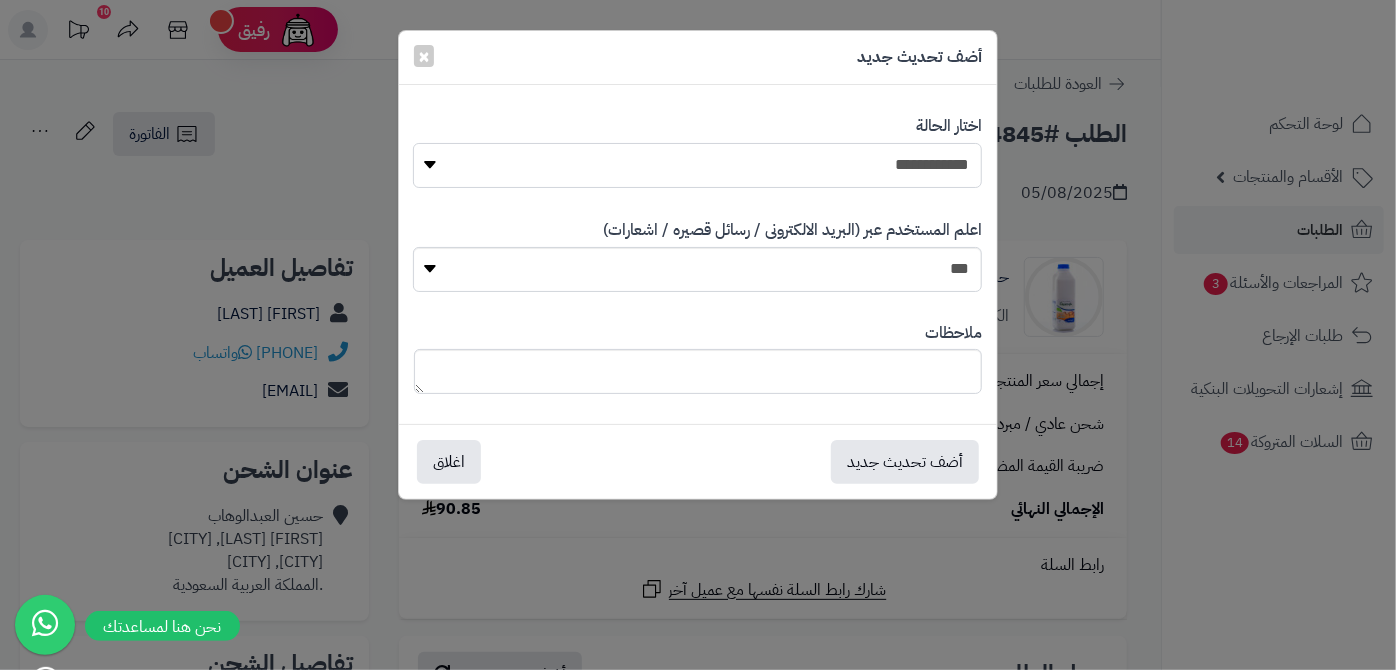 select on "*" 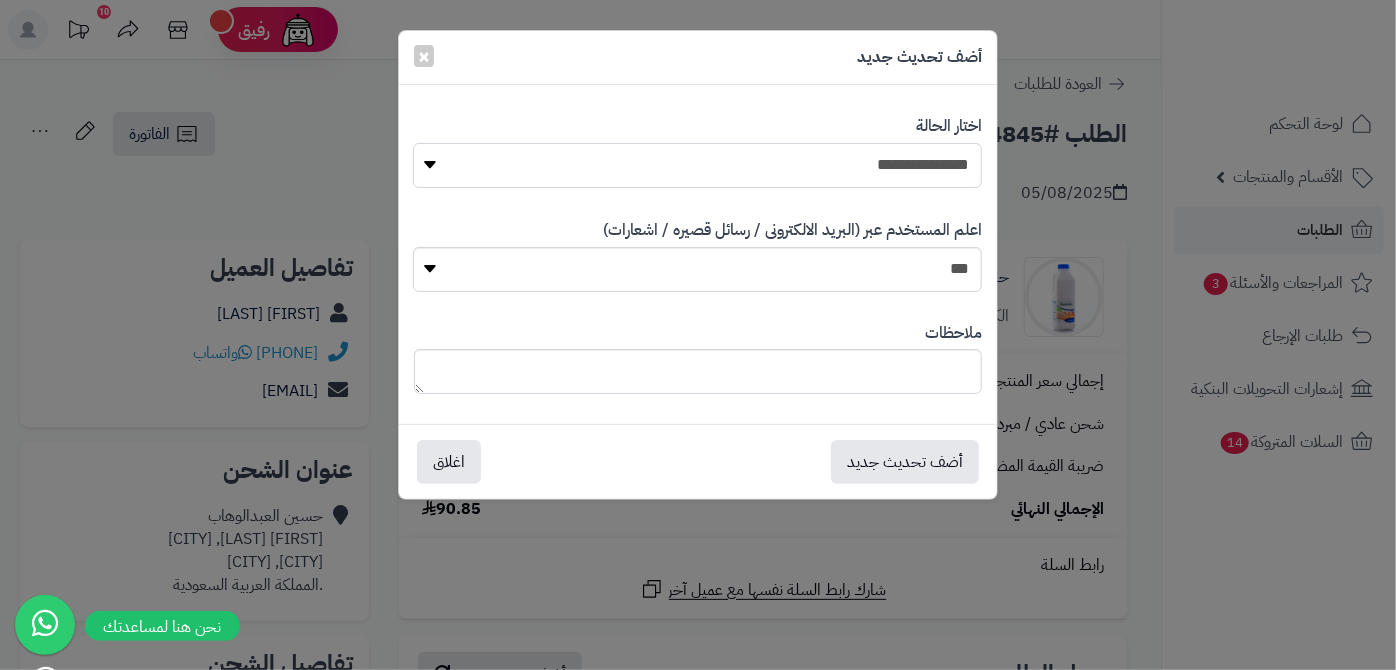 click on "**********" at bounding box center (697, 165) 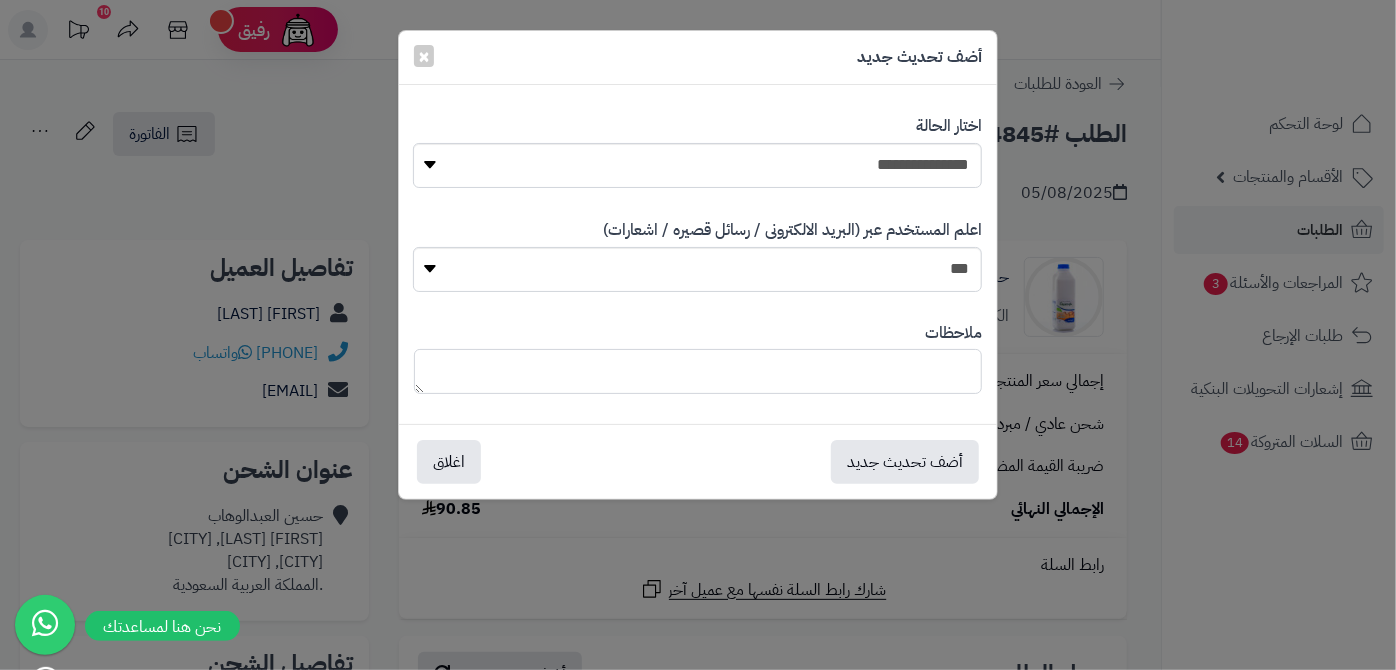 paste on "**********" 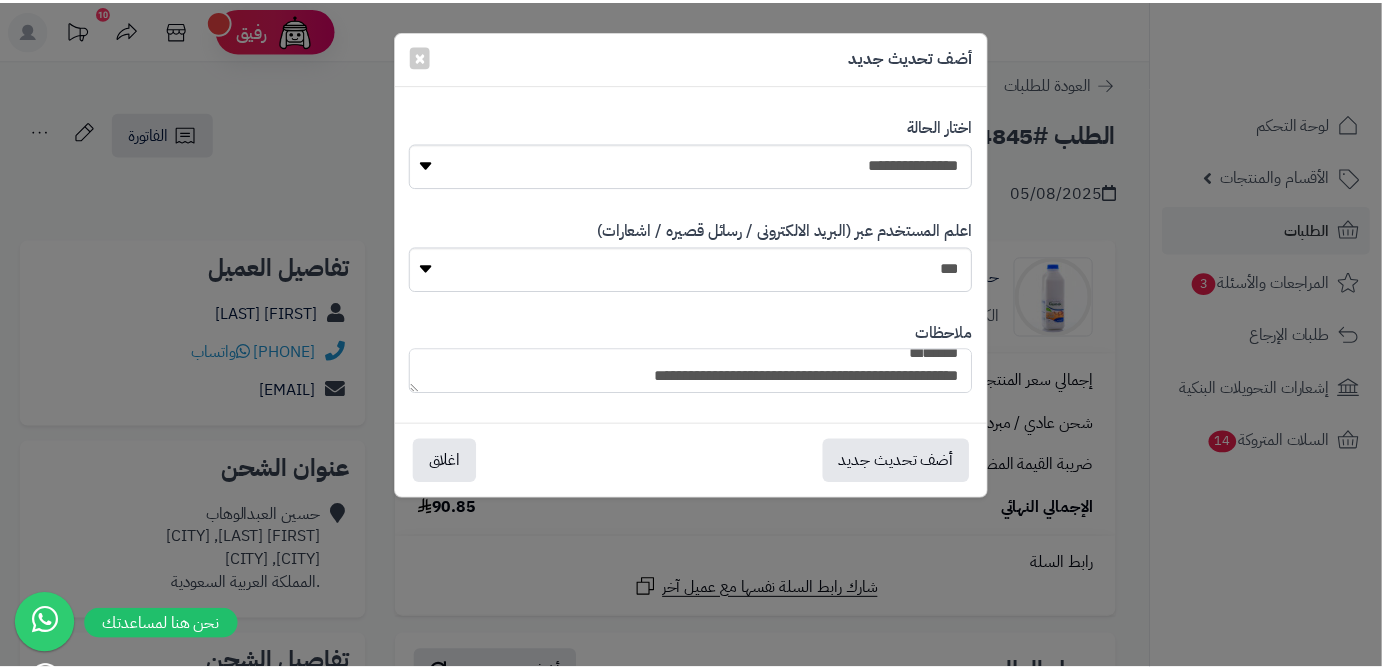 scroll, scrollTop: 48, scrollLeft: 0, axis: vertical 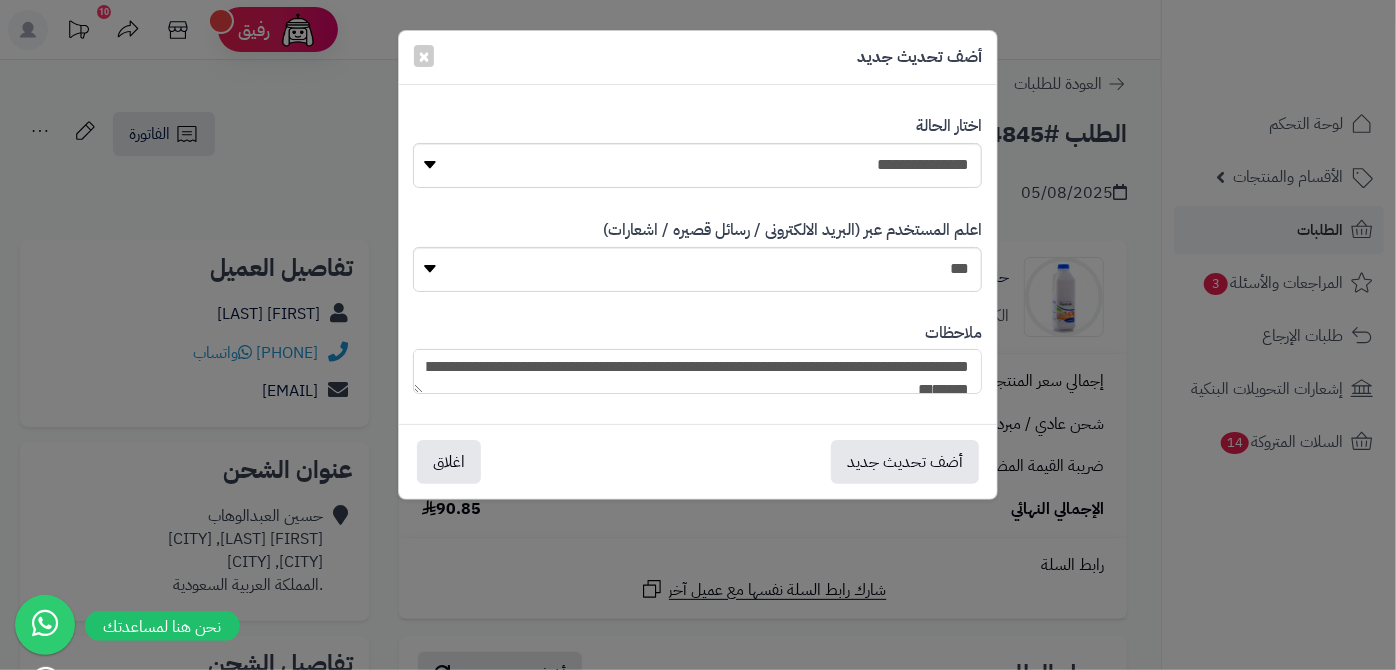 click on "**********" at bounding box center [697, 371] 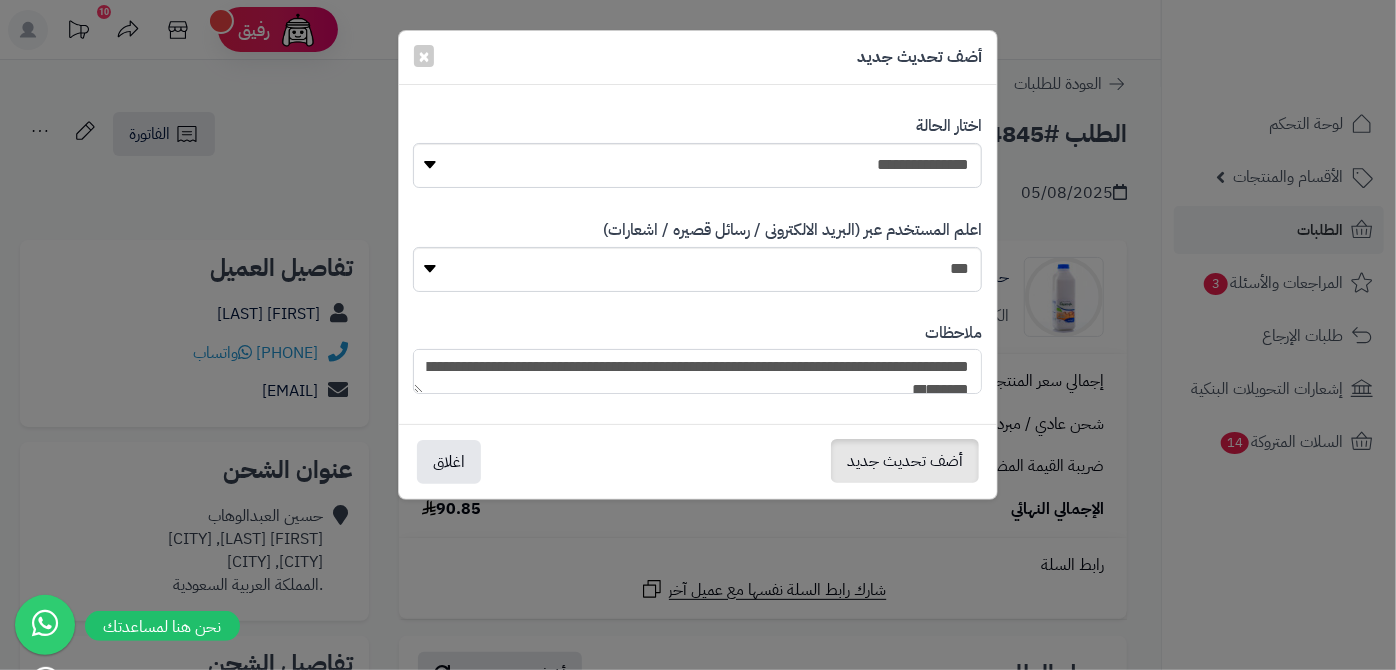 type on "**********" 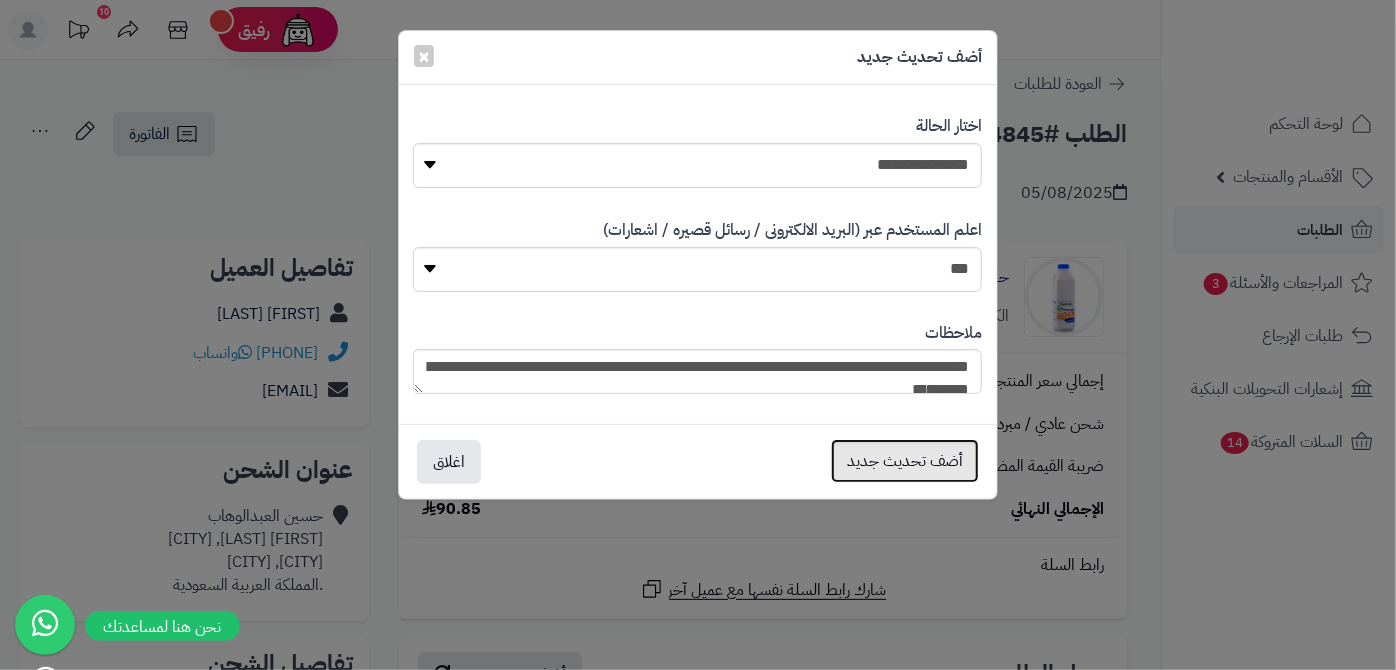 click on "أضف تحديث جديد" at bounding box center (905, 461) 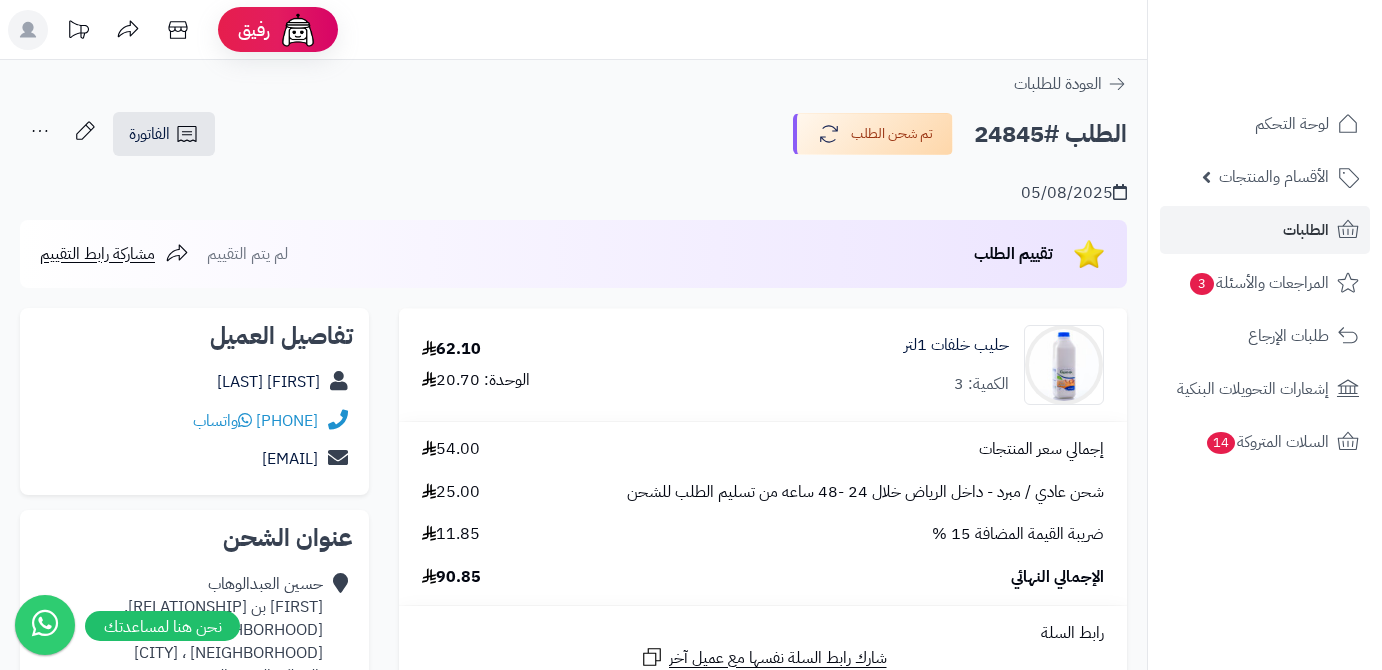 scroll, scrollTop: 0, scrollLeft: 0, axis: both 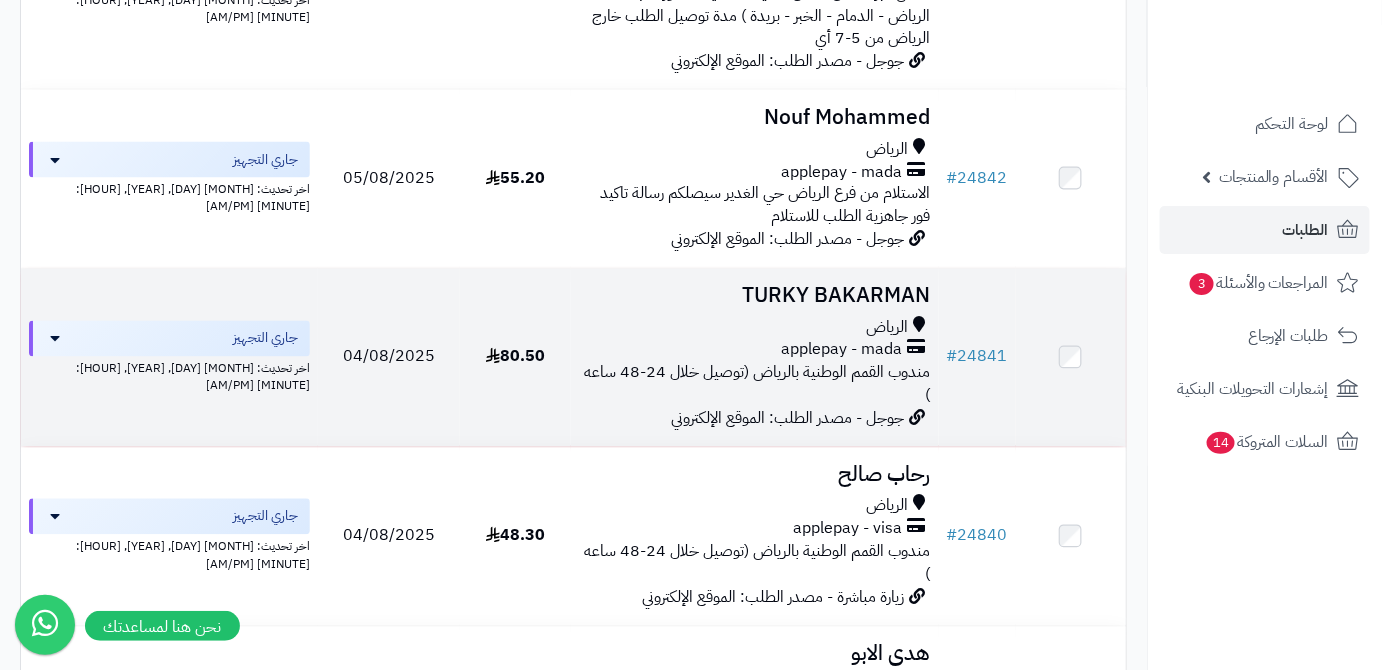 click on "TURKY BAKARMAN" at bounding box center [755, 296] 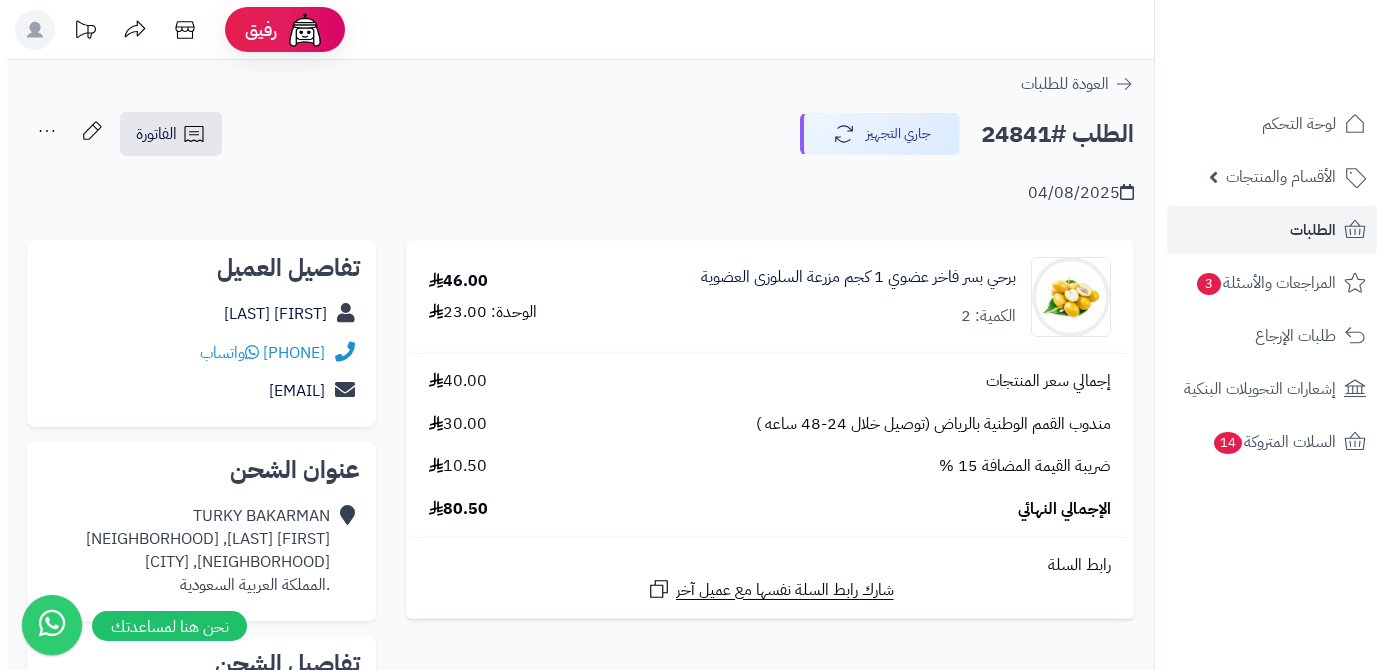 scroll, scrollTop: 0, scrollLeft: 0, axis: both 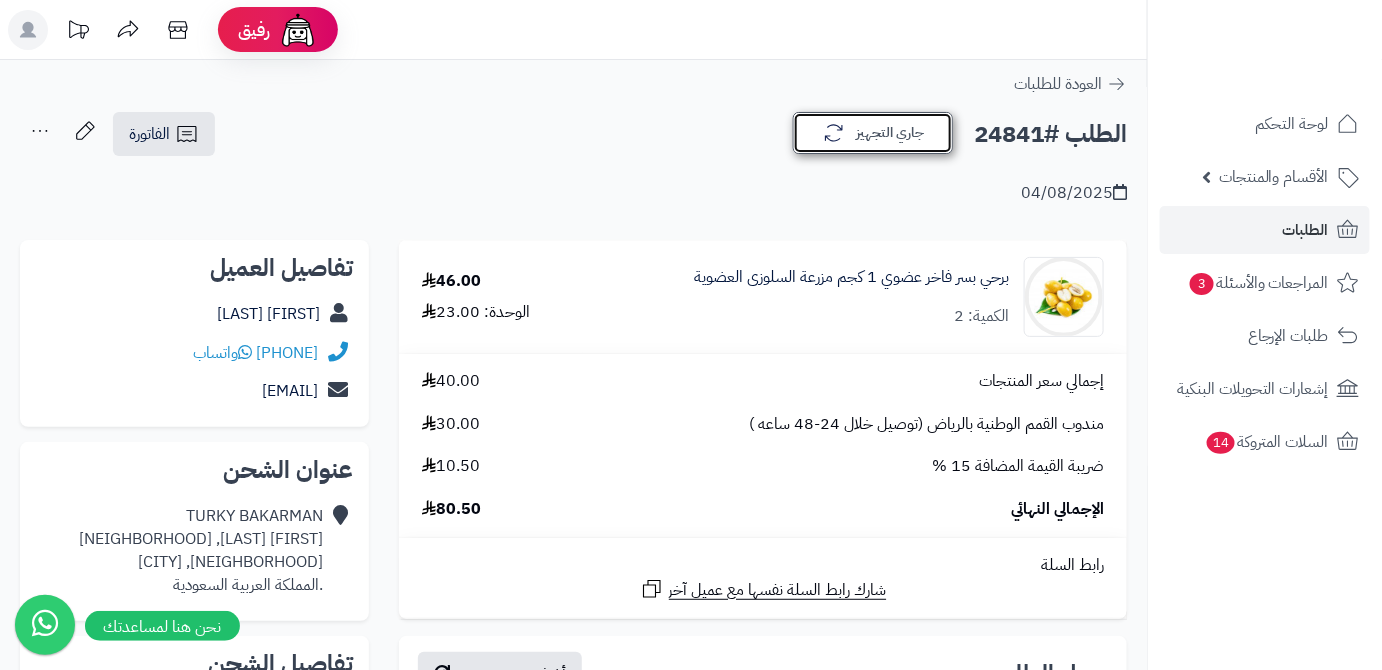 click on "جاري التجهيز" at bounding box center [873, 133] 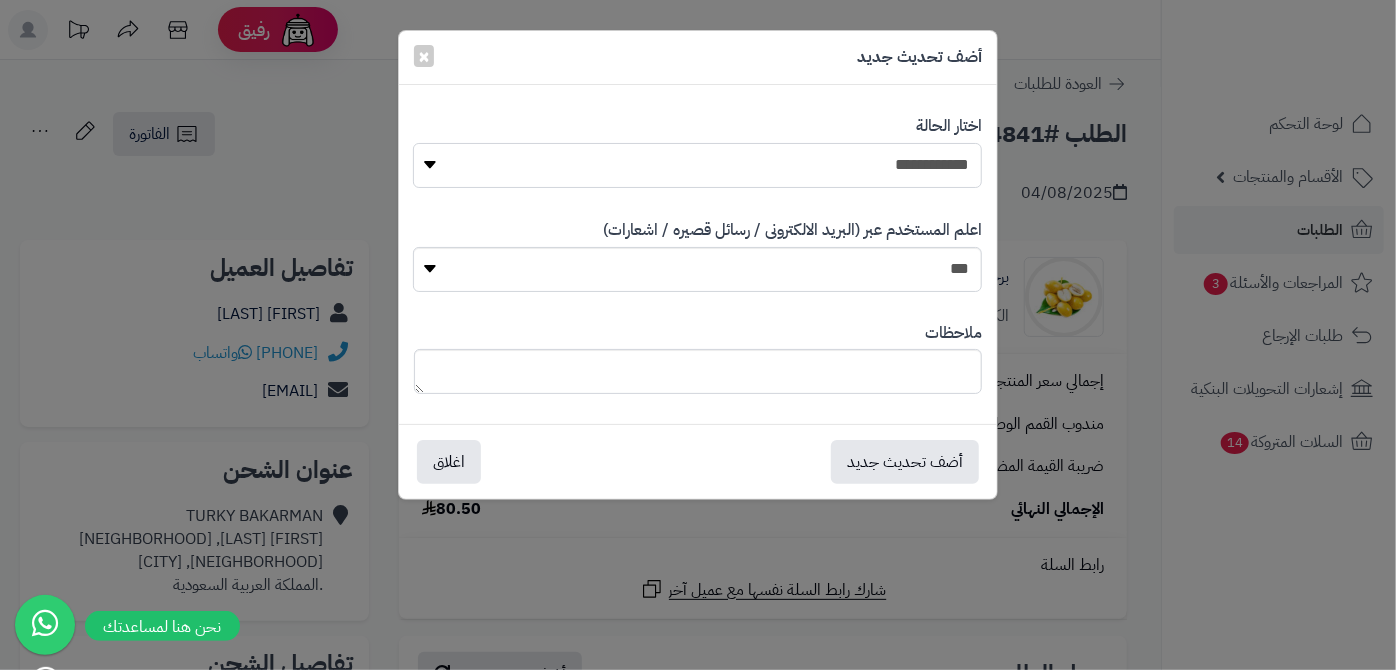 click on "**********" at bounding box center (697, 165) 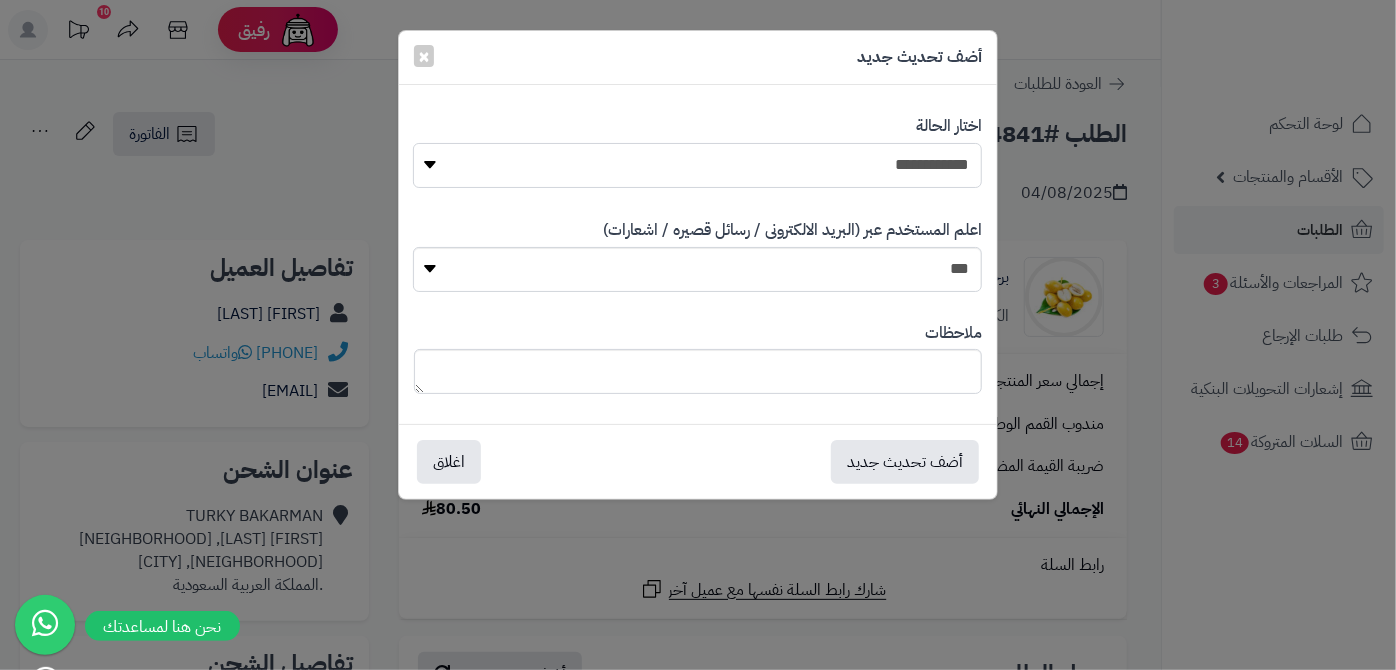 select on "*" 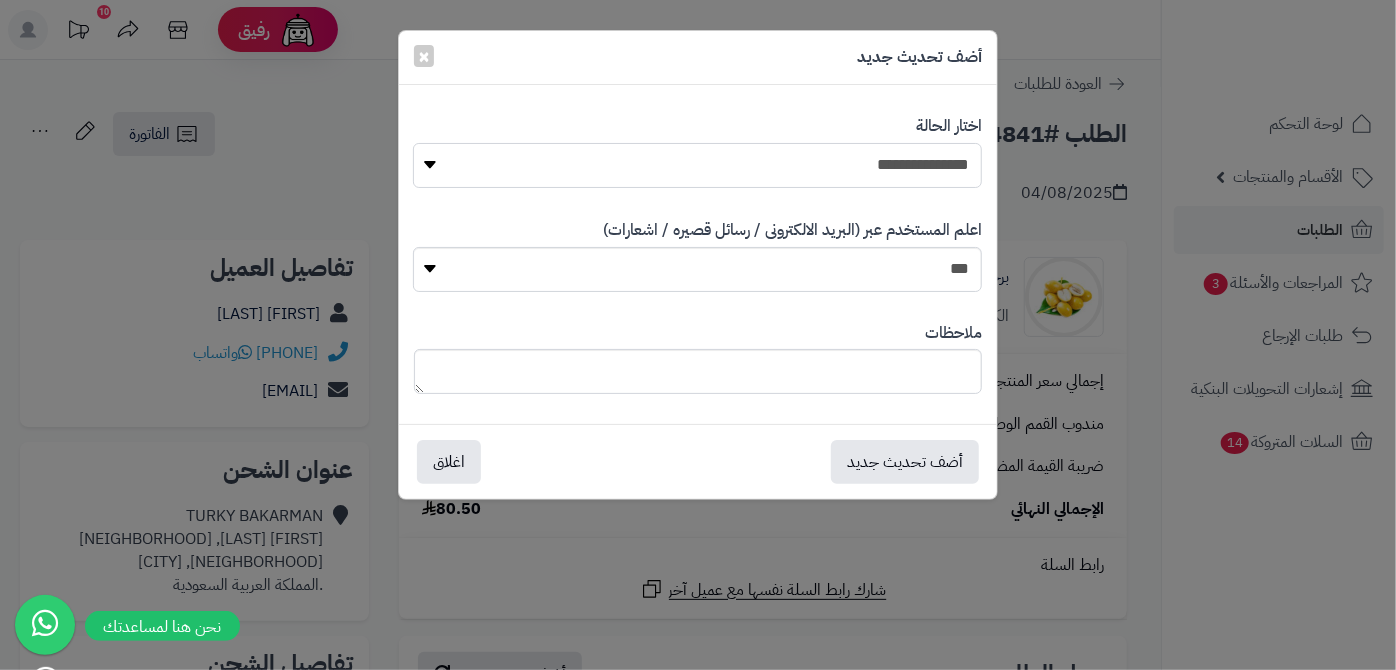 click on "**********" at bounding box center (697, 165) 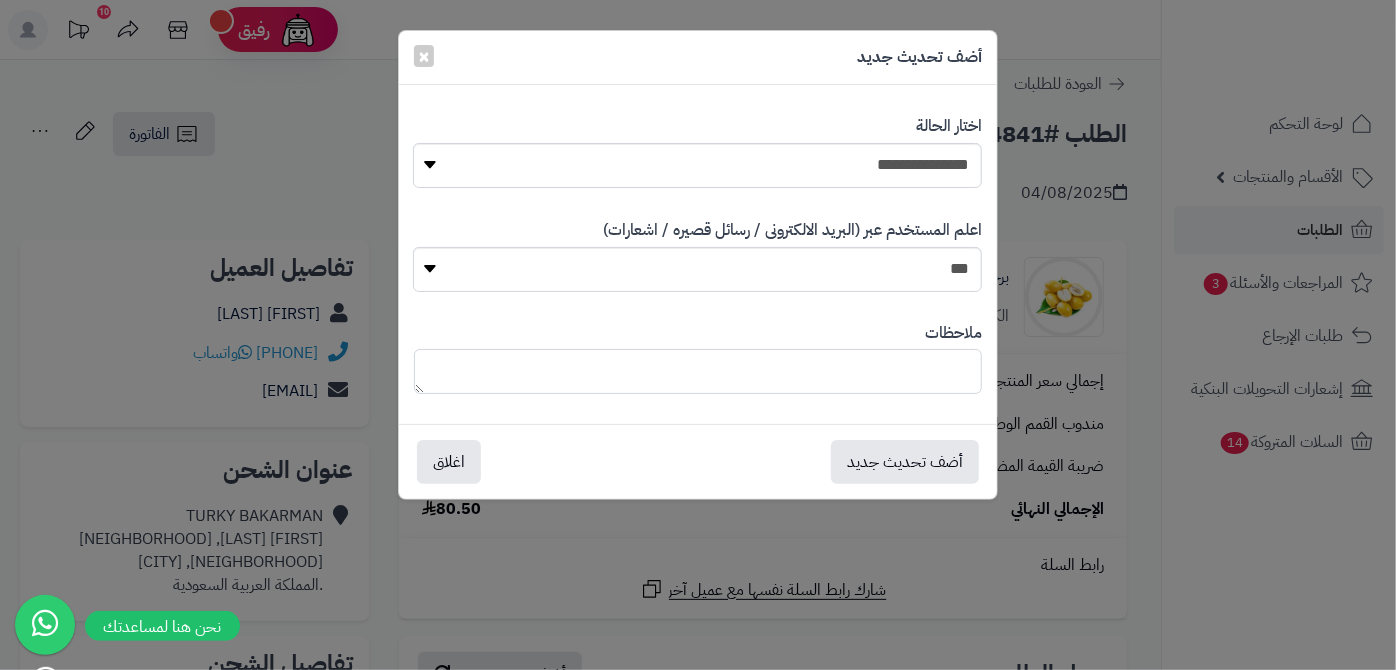 paste on "**********" 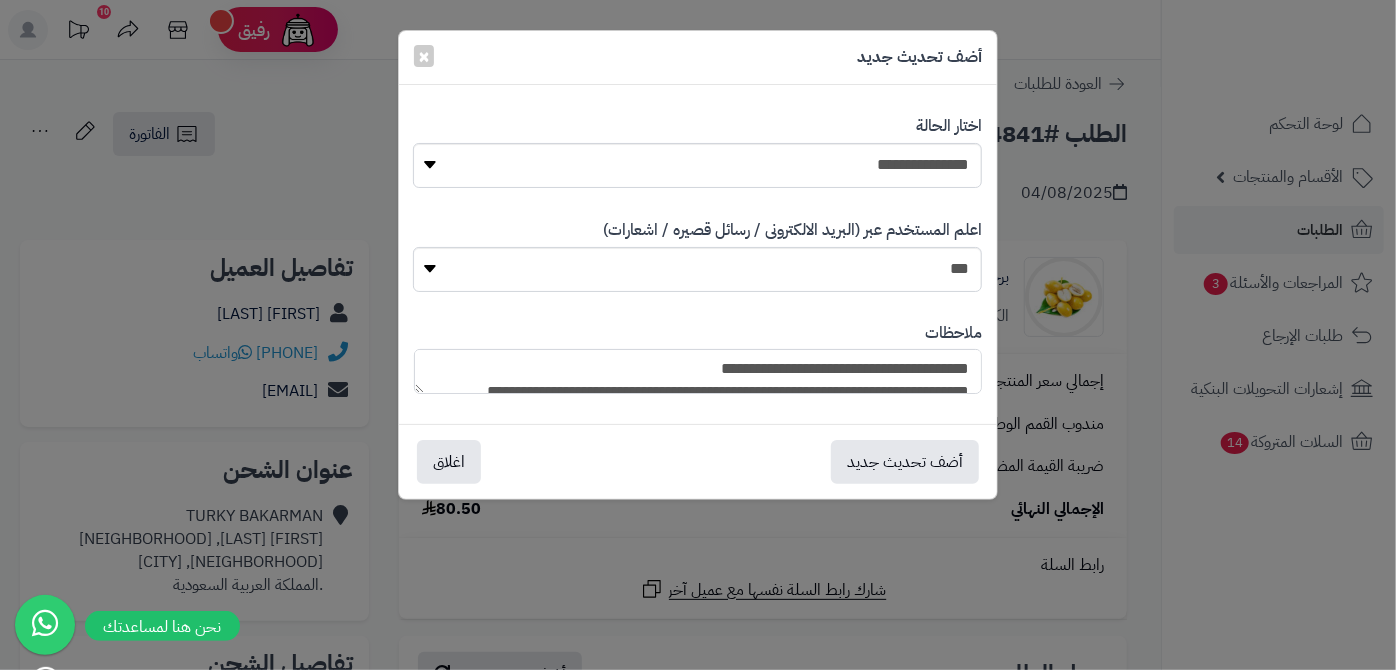 scroll, scrollTop: 193, scrollLeft: 0, axis: vertical 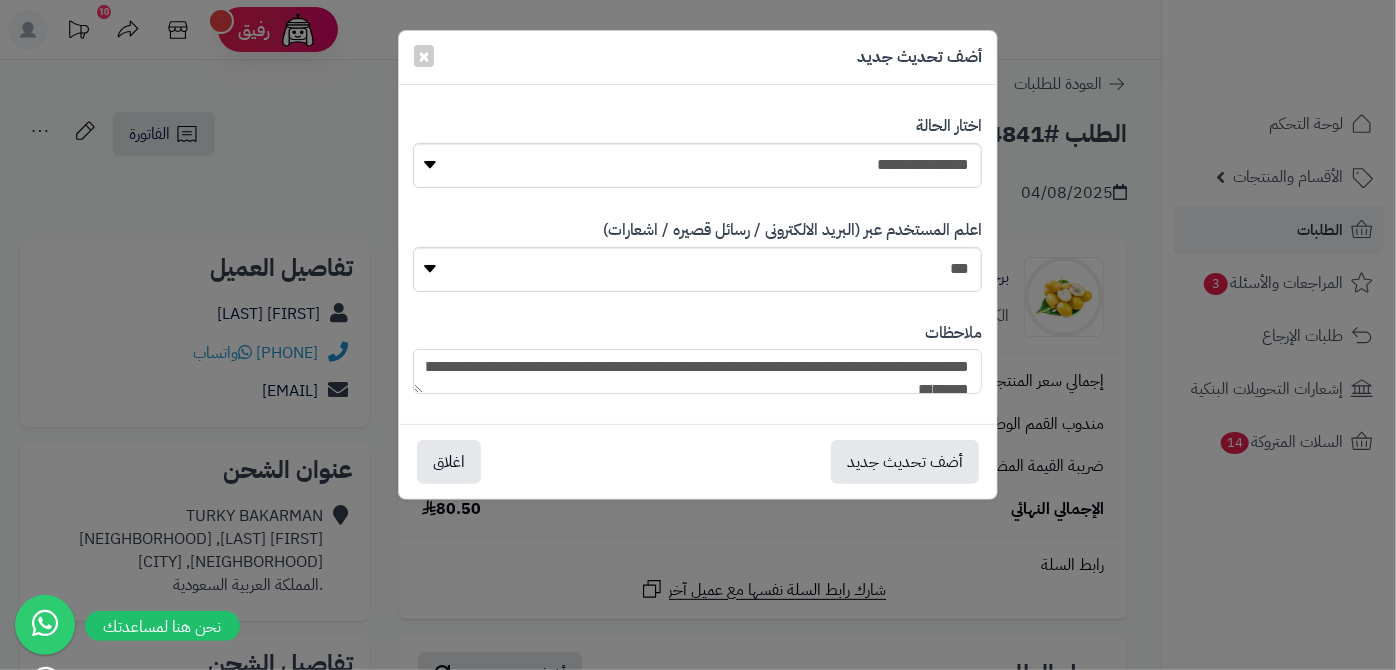 click on "**********" at bounding box center [697, 371] 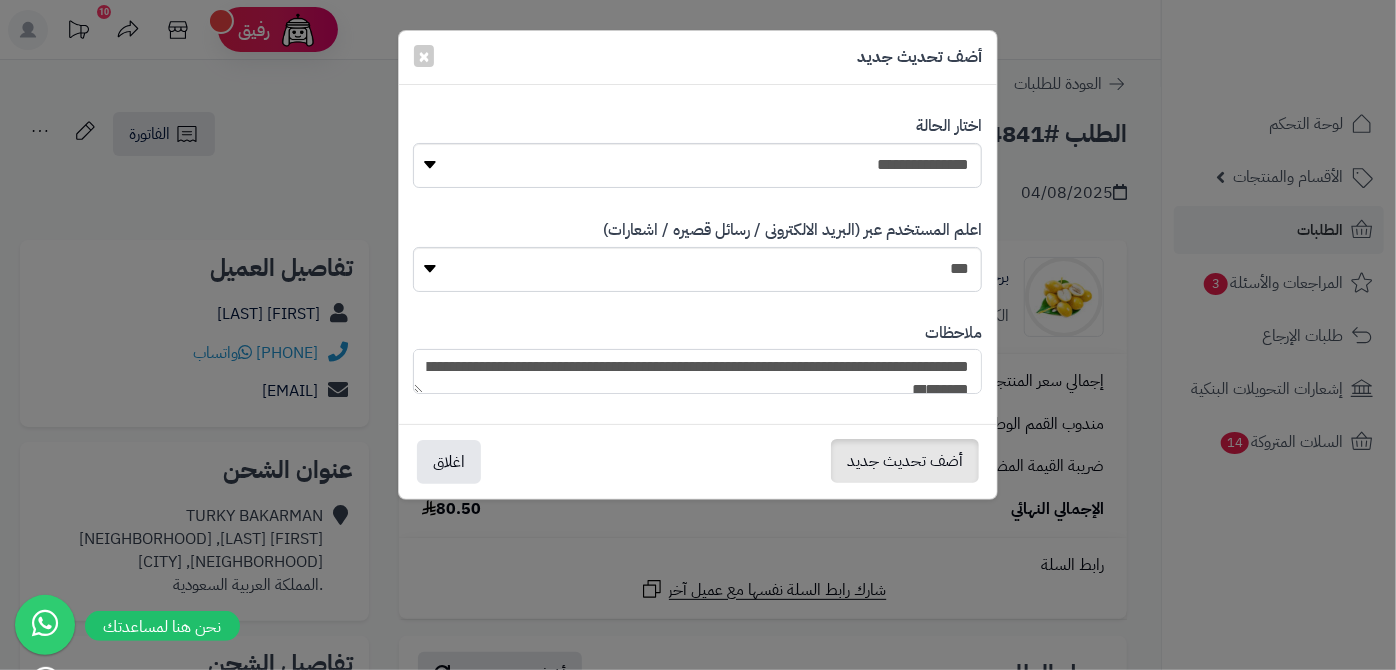type on "**********" 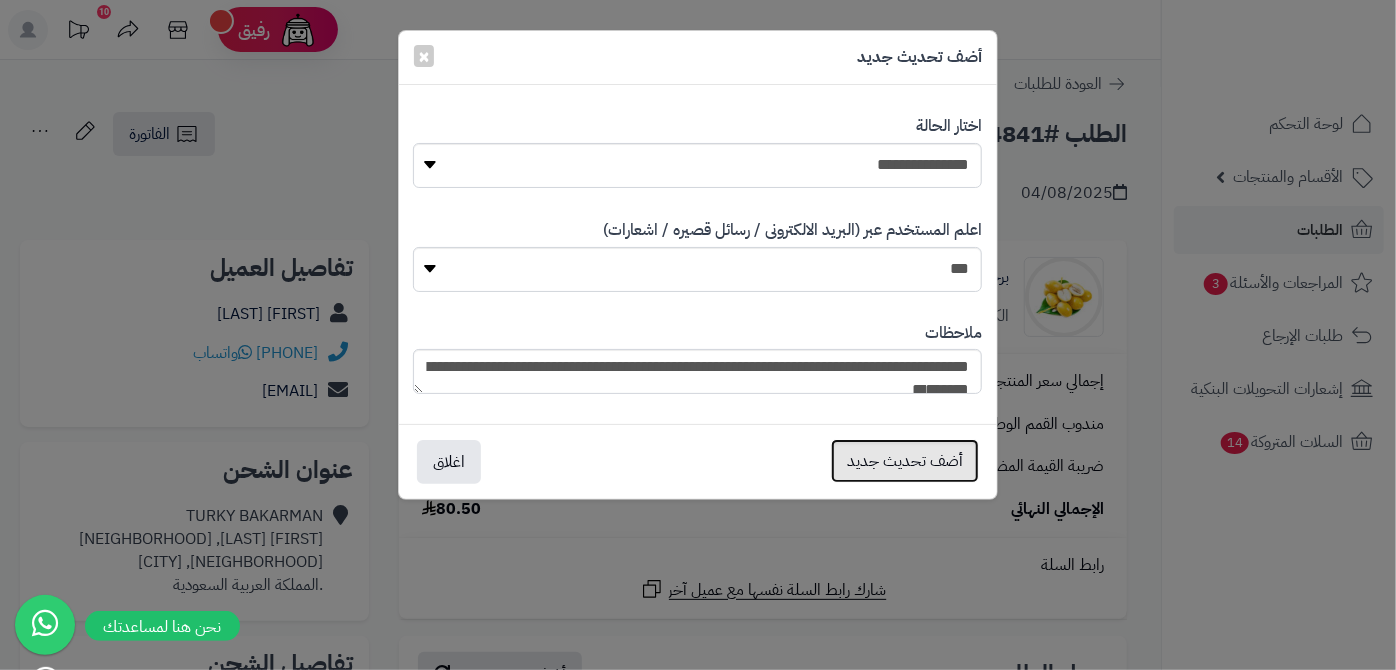 click on "أضف تحديث جديد" at bounding box center [905, 461] 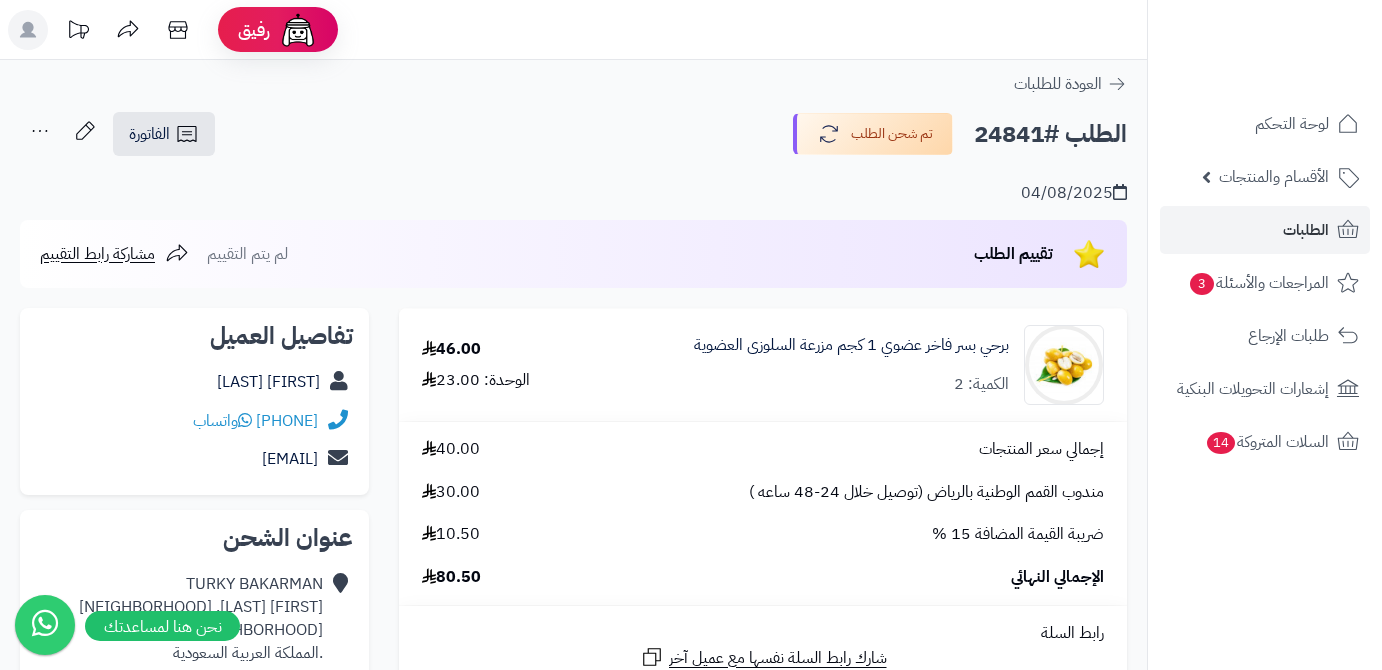 scroll, scrollTop: 0, scrollLeft: 0, axis: both 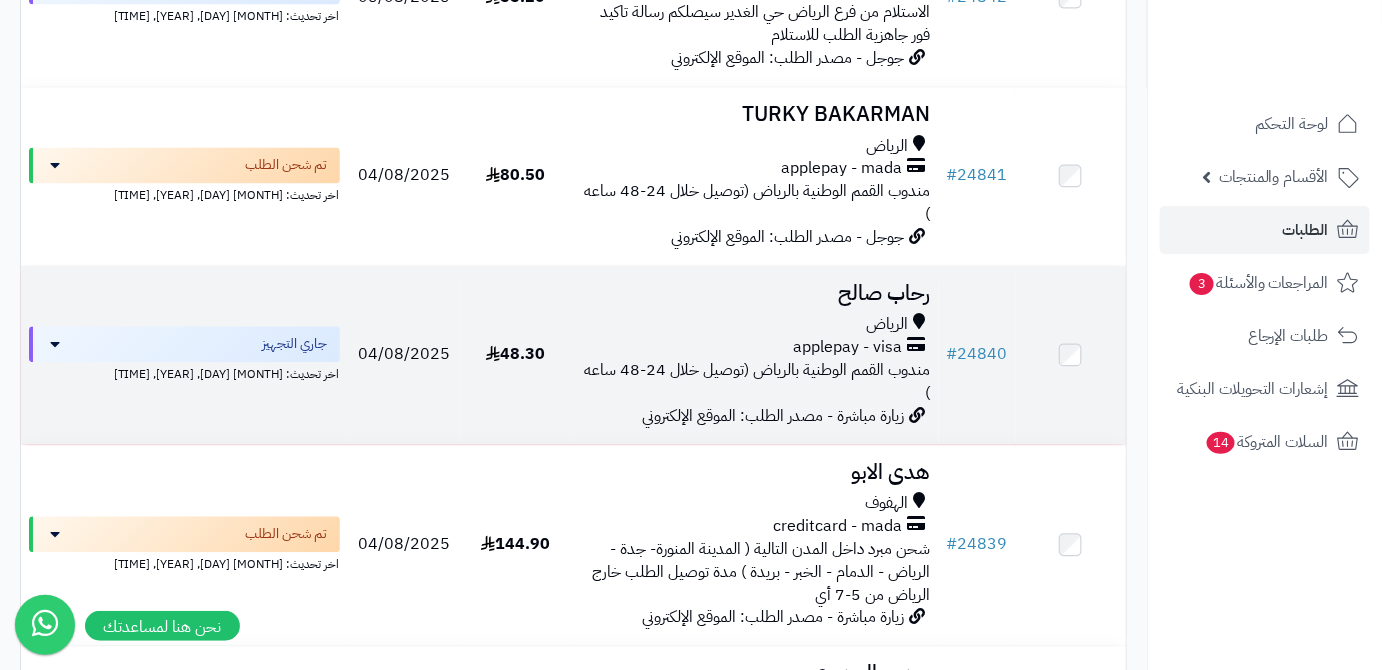 click on "رحاب صالح" at bounding box center [755, 293] 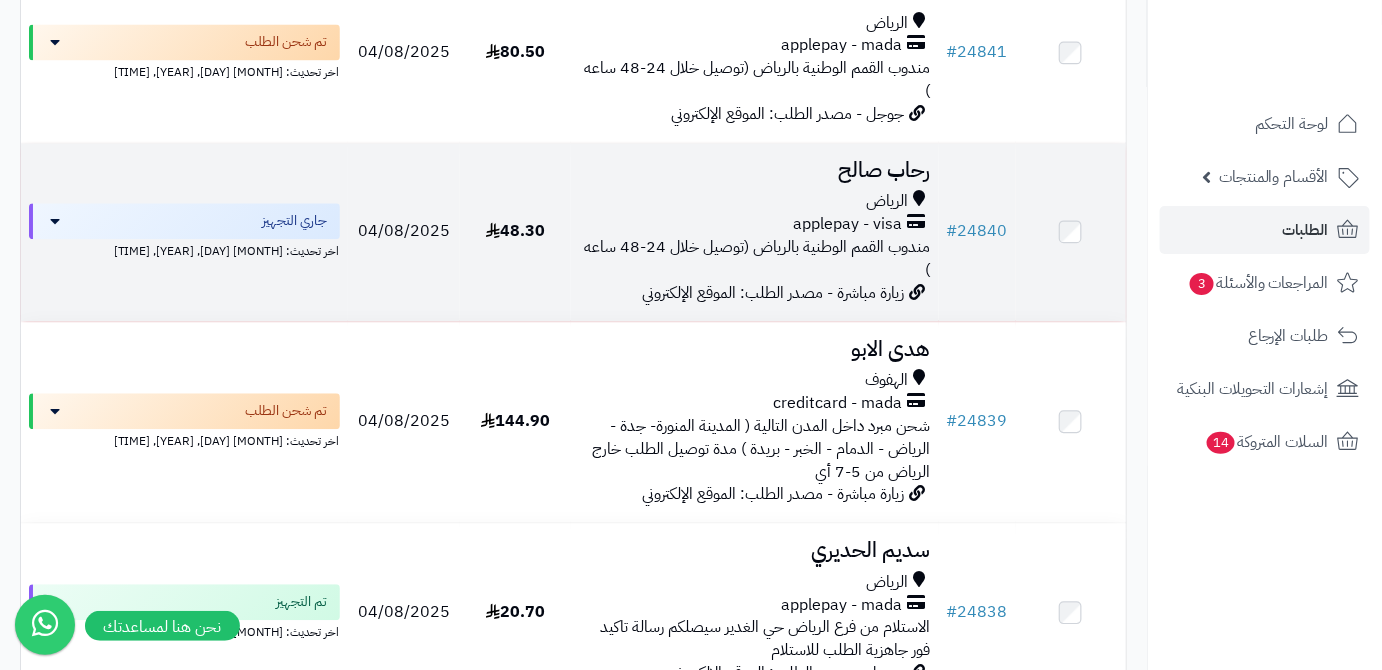 scroll, scrollTop: 1363, scrollLeft: 0, axis: vertical 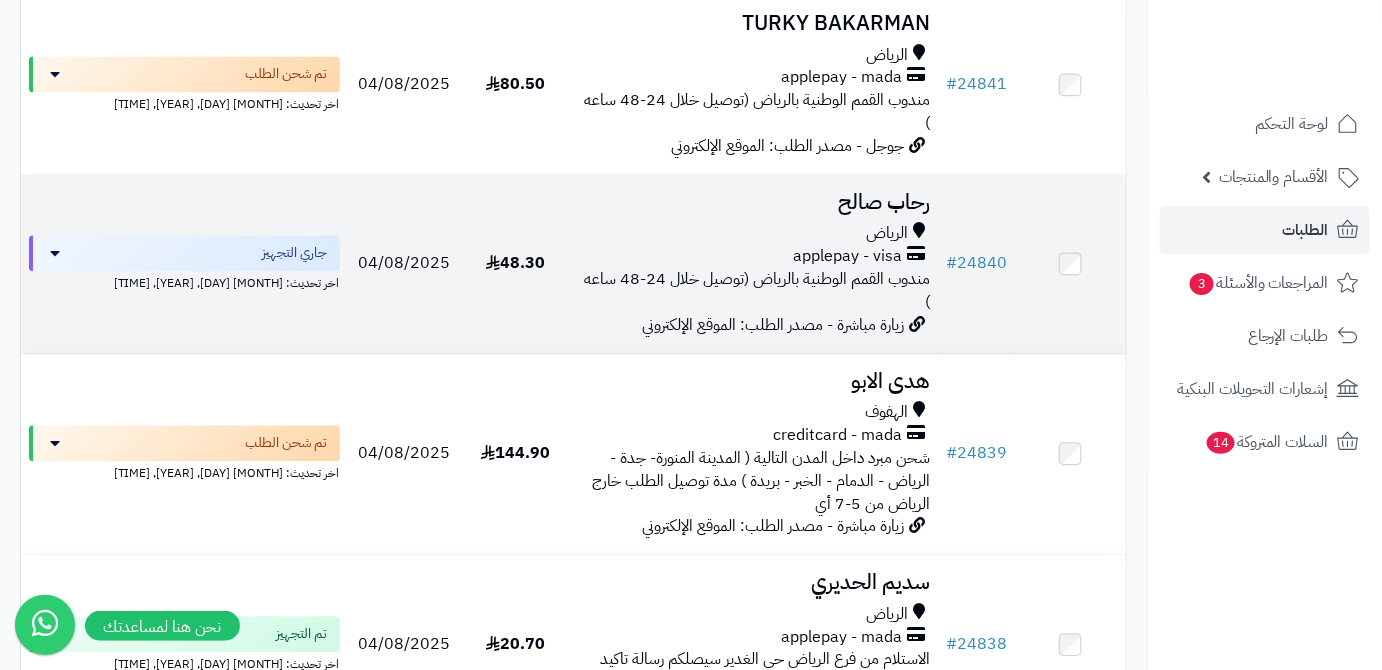 click on "رحاب صالح" at bounding box center (755, 202) 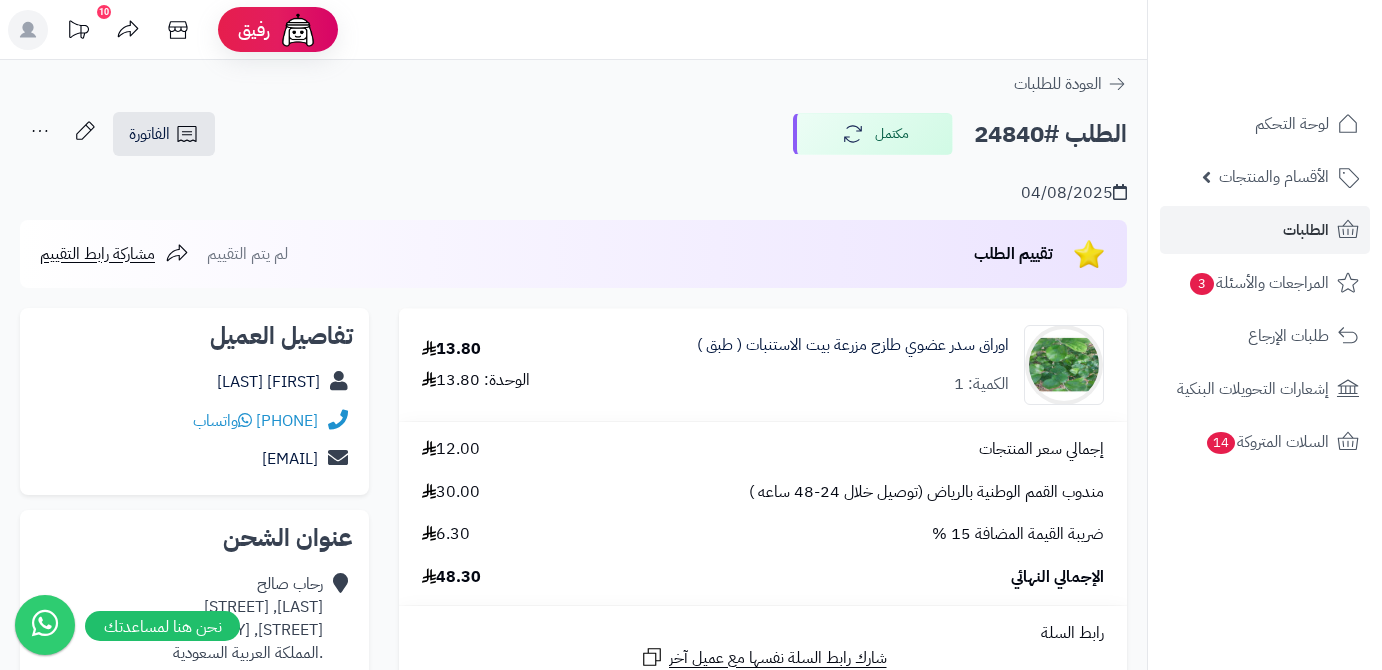 scroll, scrollTop: 0, scrollLeft: 0, axis: both 